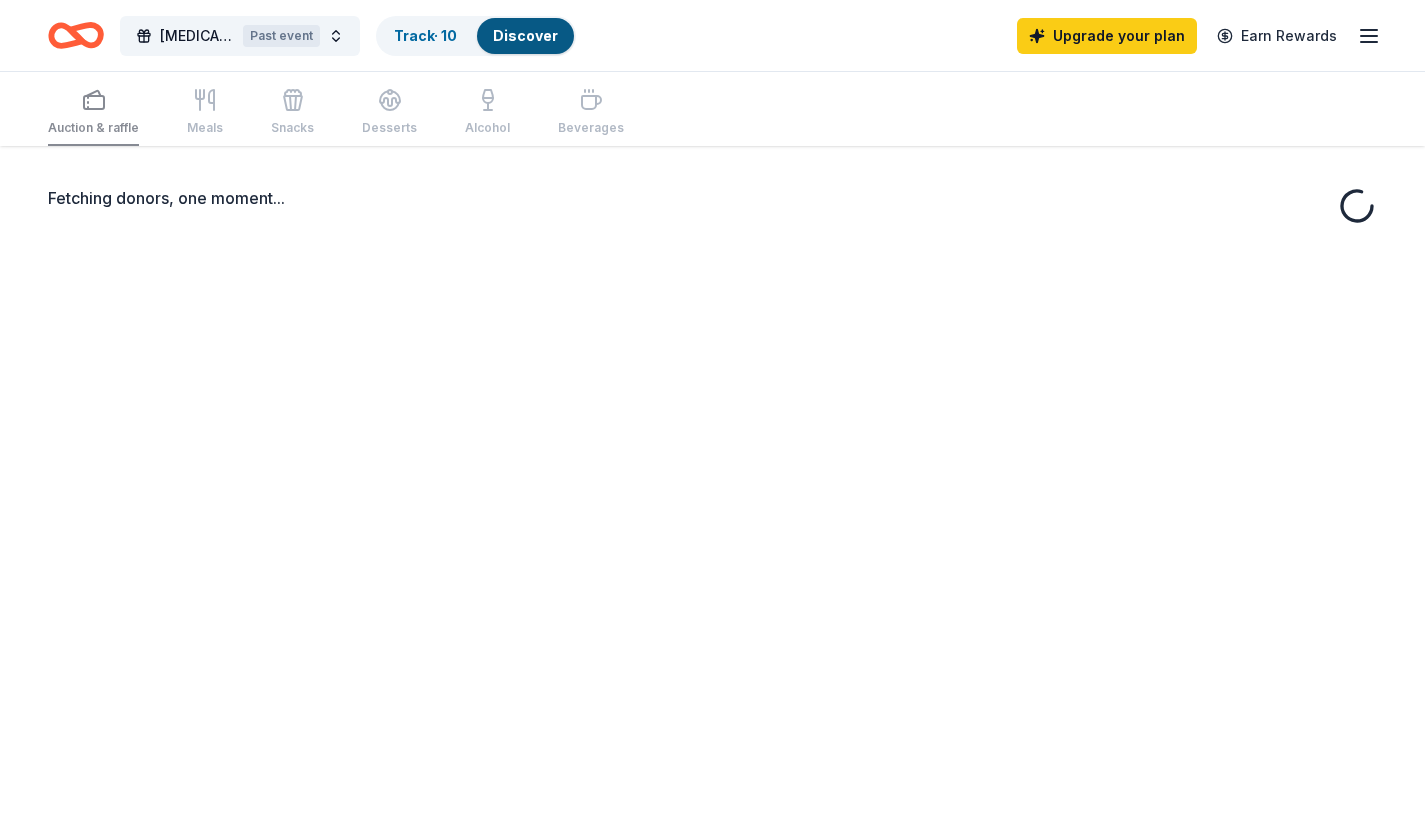 scroll, scrollTop: 0, scrollLeft: 0, axis: both 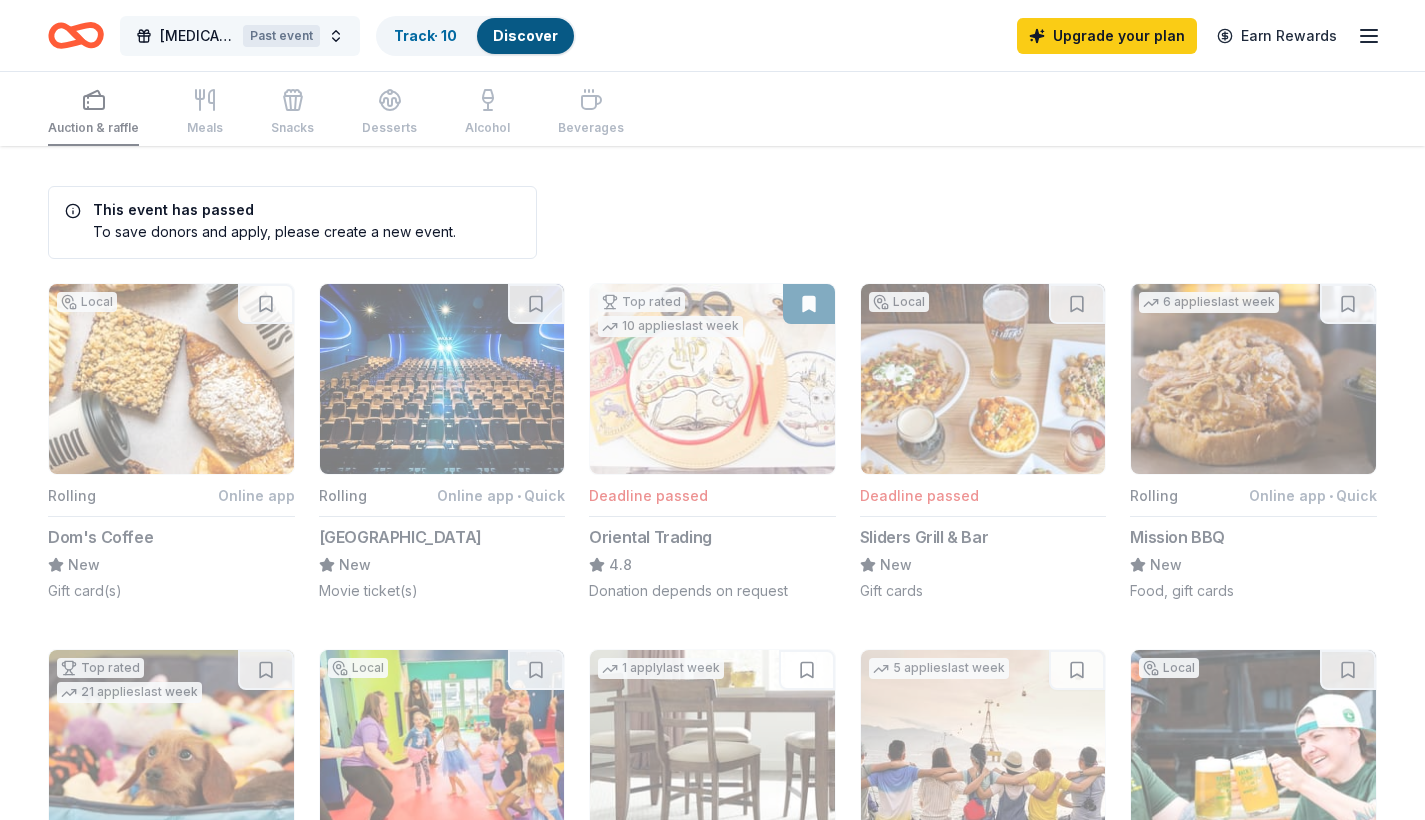 click on "[MEDICAL_DATA] Awareness Walk" at bounding box center (197, 36) 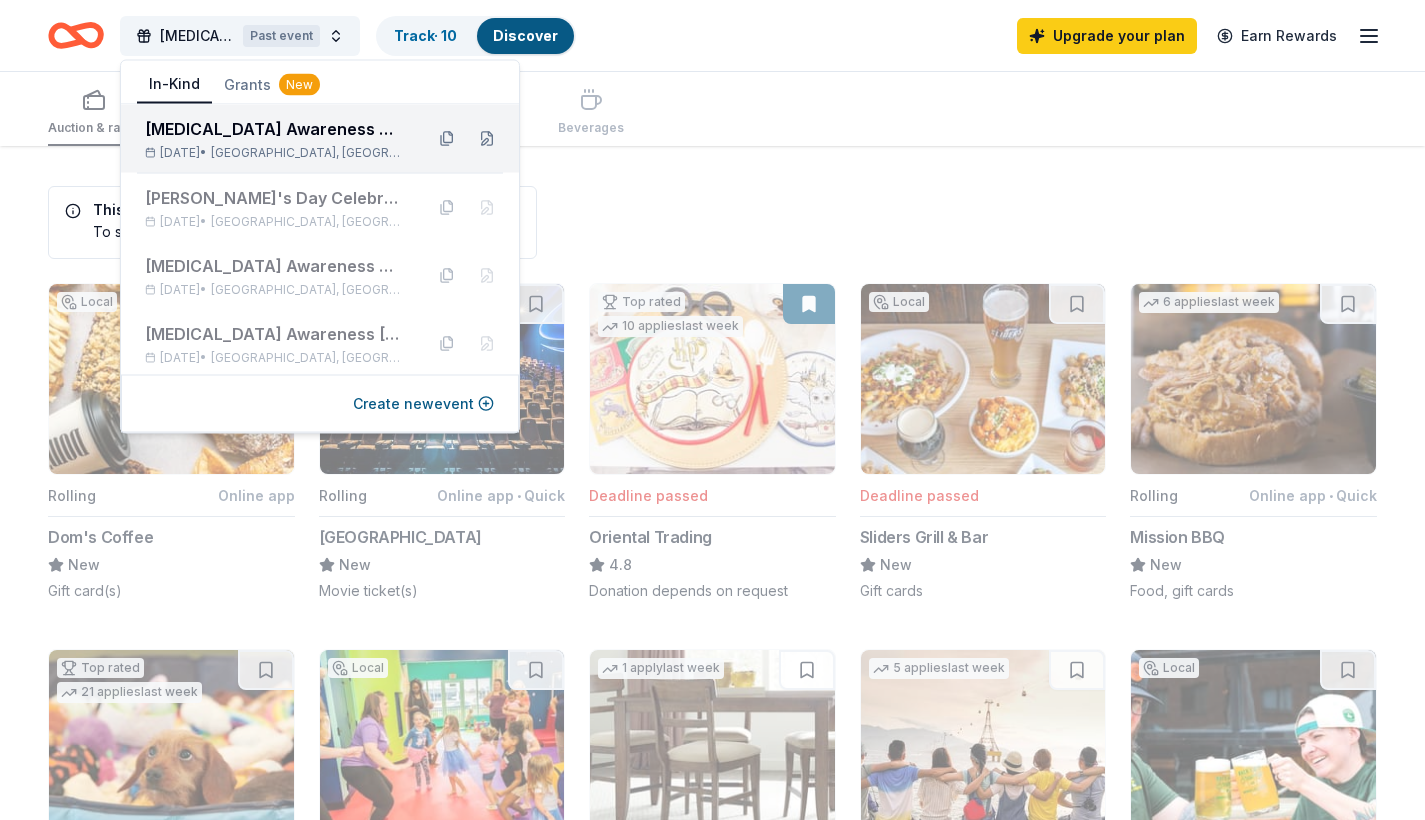 click on "[MEDICAL_DATA] Awareness Walk" at bounding box center (276, 129) 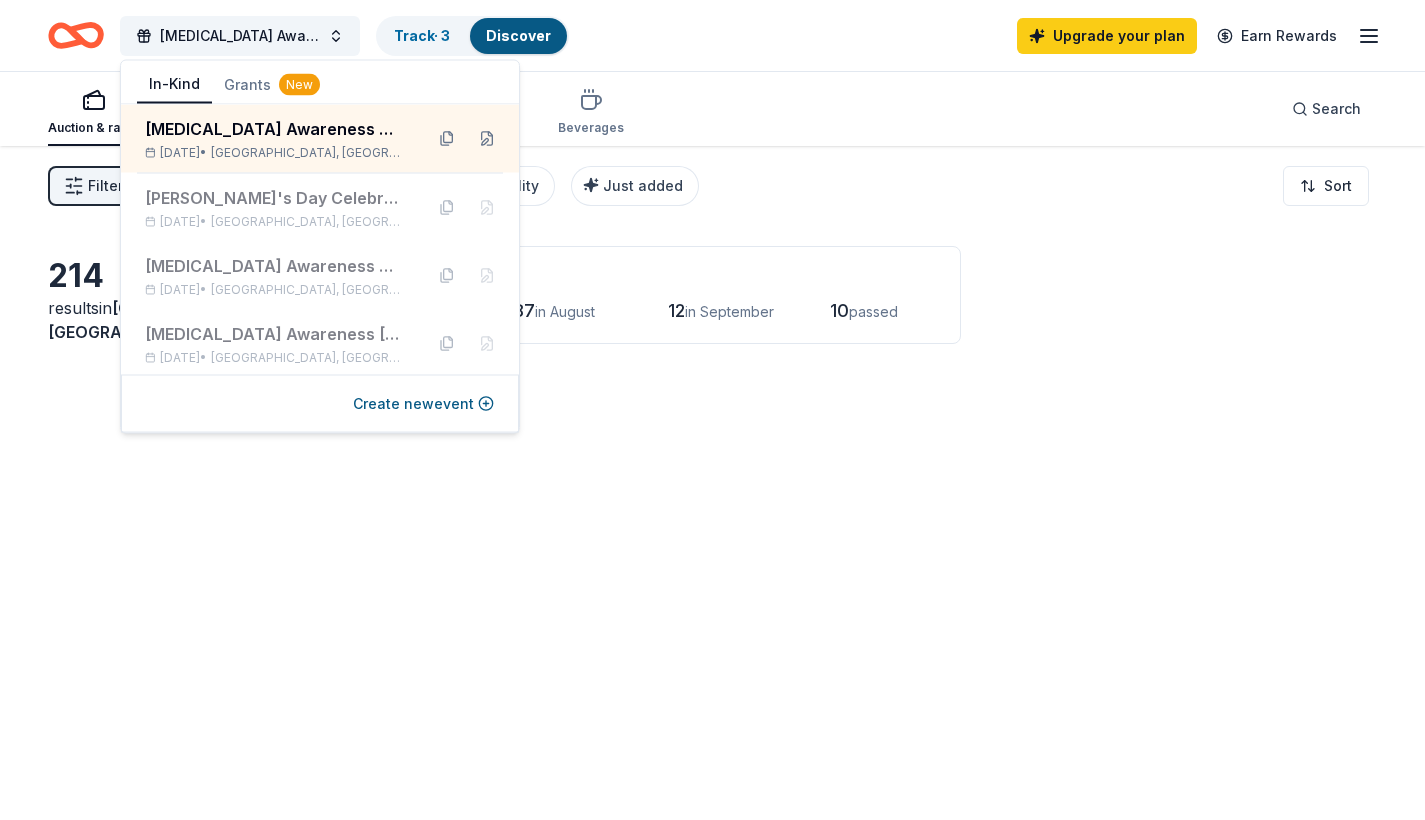 click on "Ovarian Cancer Awareness Walk Track  · 3 Discover Upgrade your plan Earn Rewards" at bounding box center (712, 35) 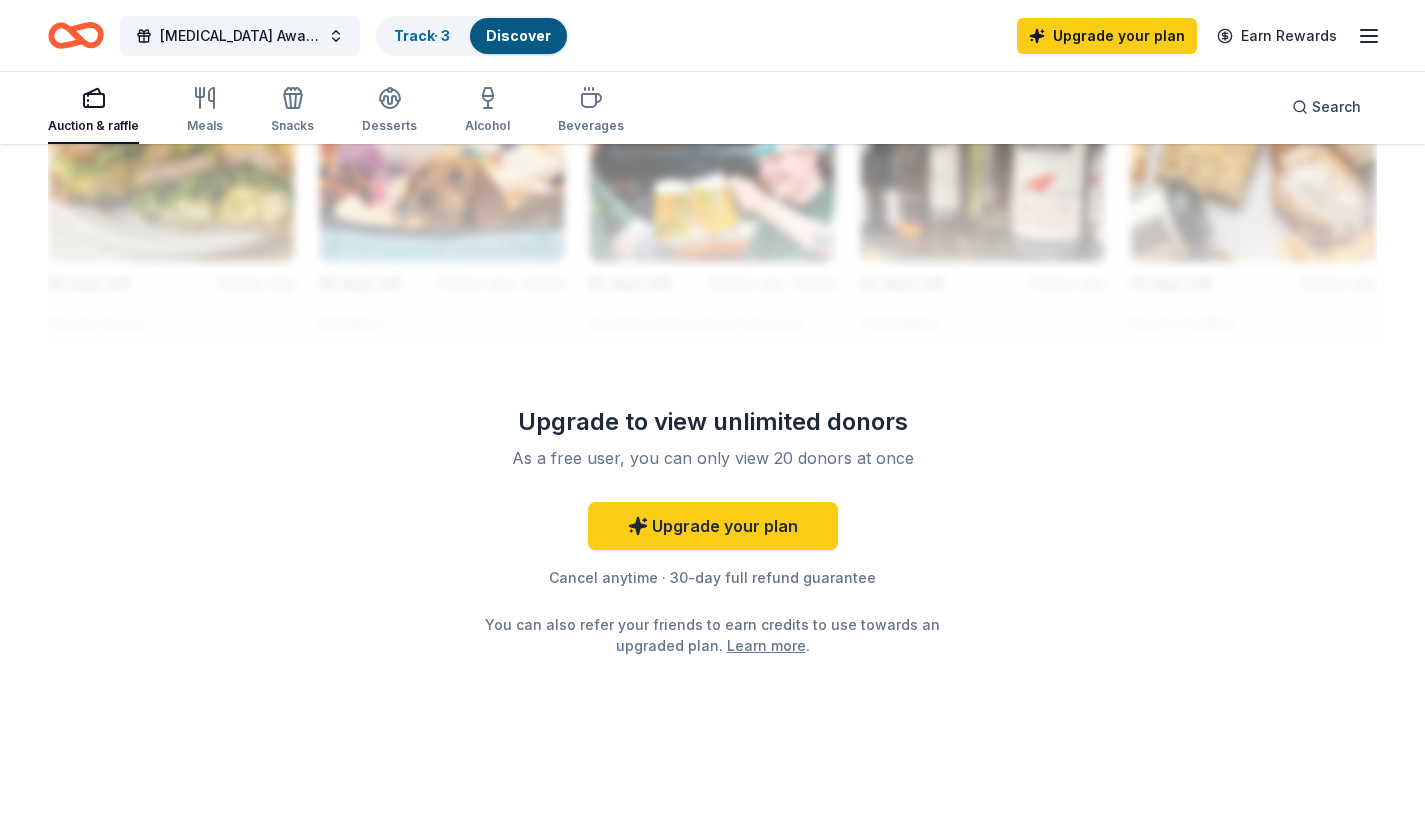 scroll, scrollTop: 1855, scrollLeft: 0, axis: vertical 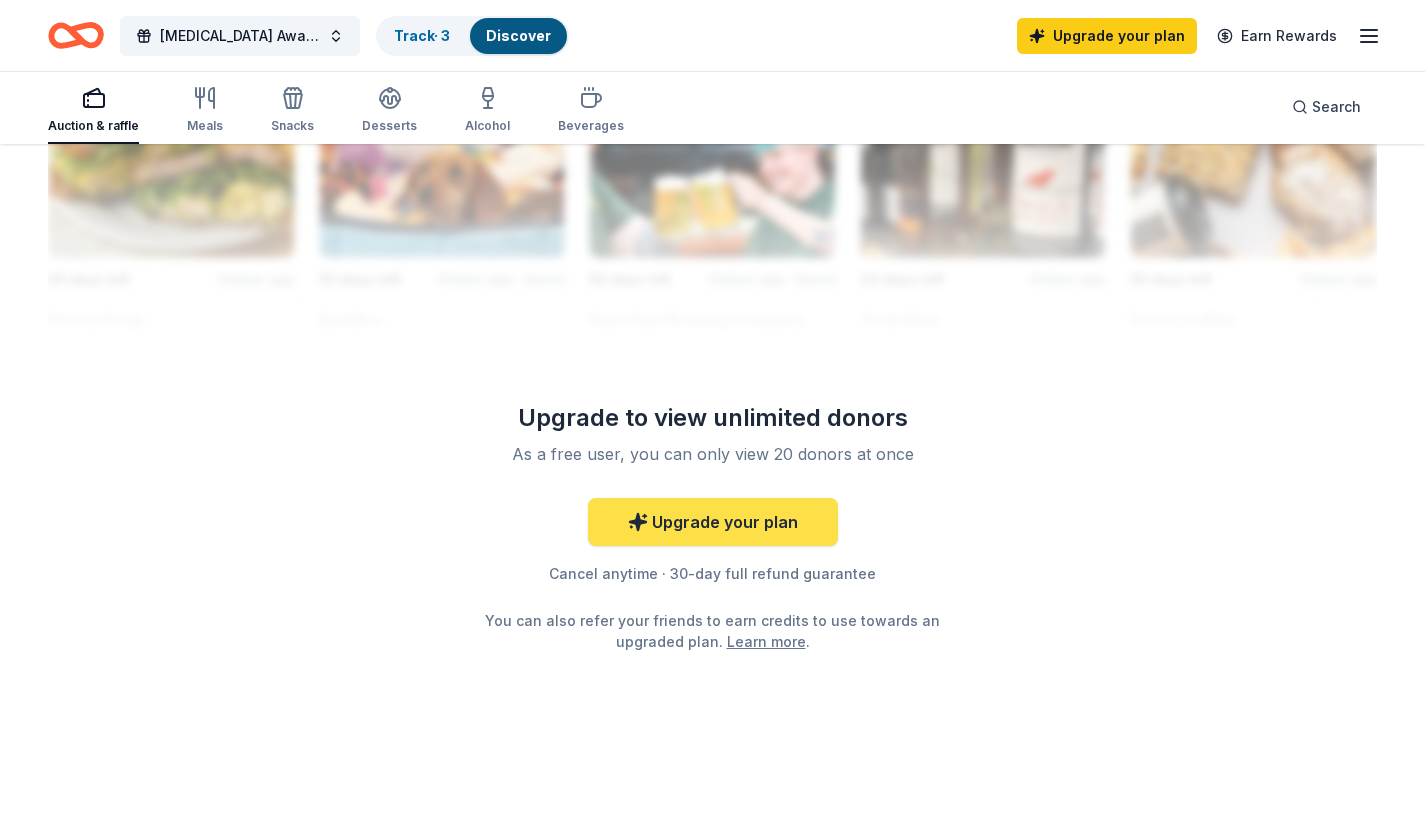 click on "Upgrade your plan" at bounding box center [713, 522] 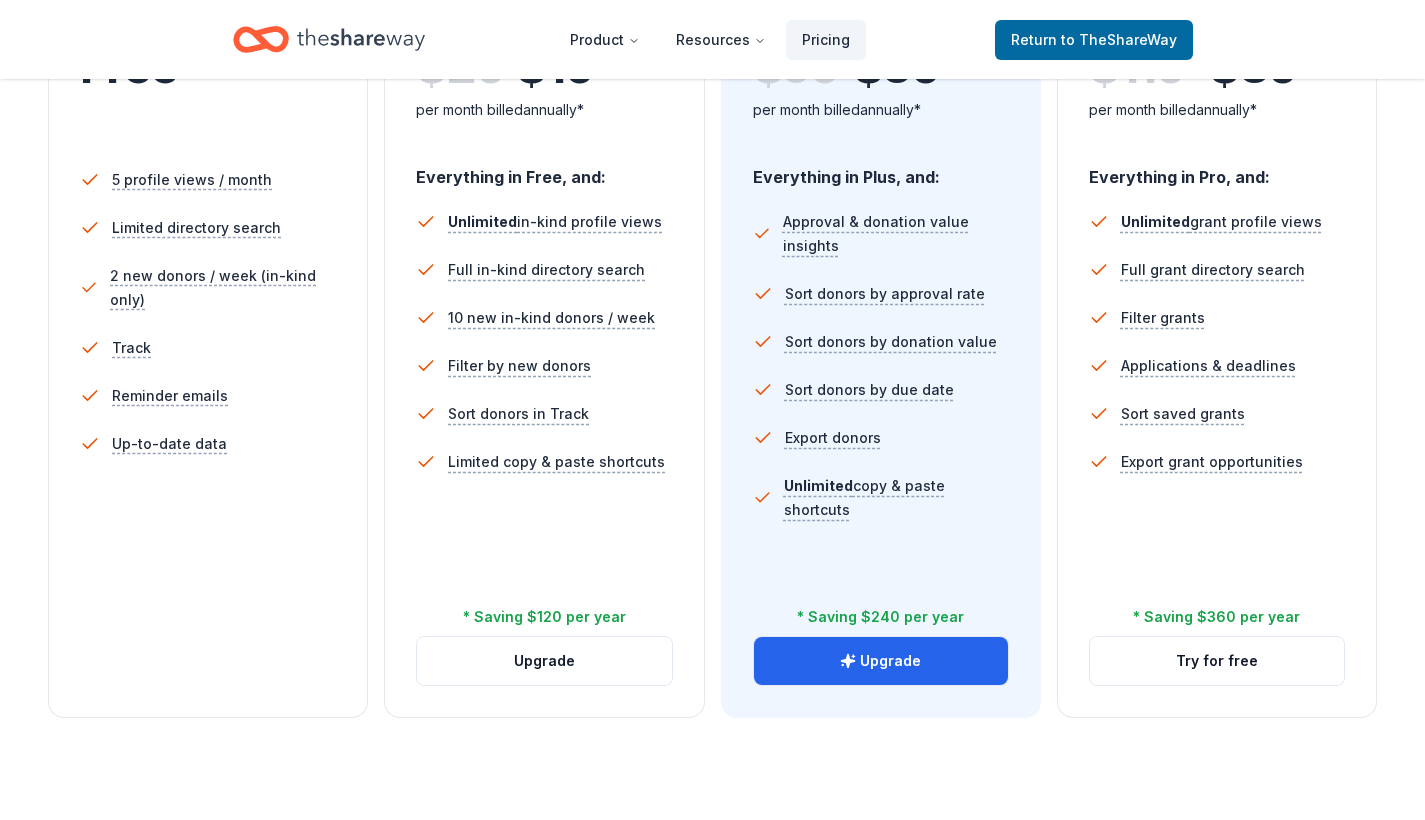 scroll, scrollTop: 543, scrollLeft: 0, axis: vertical 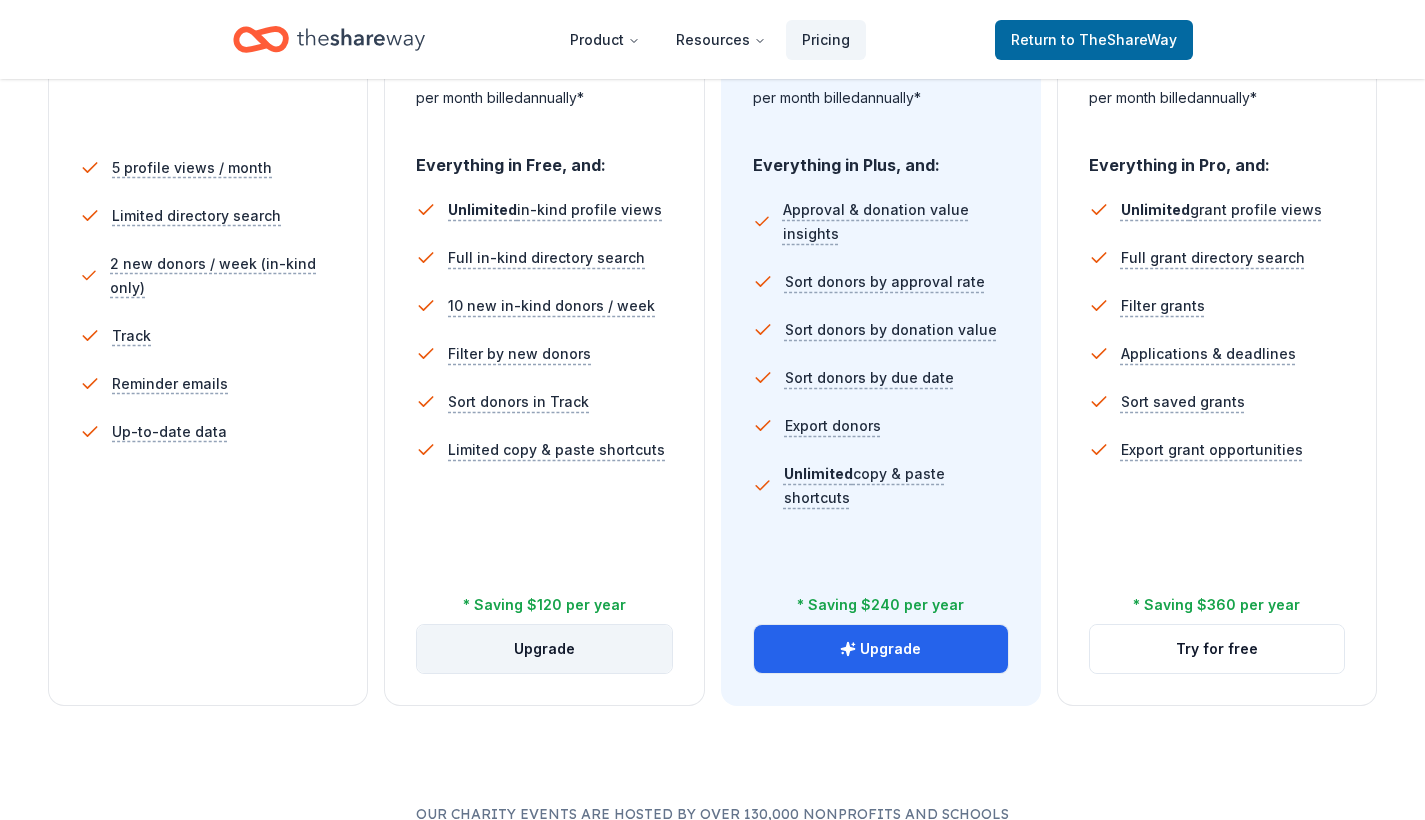 click on "Upgrade" at bounding box center [544, 649] 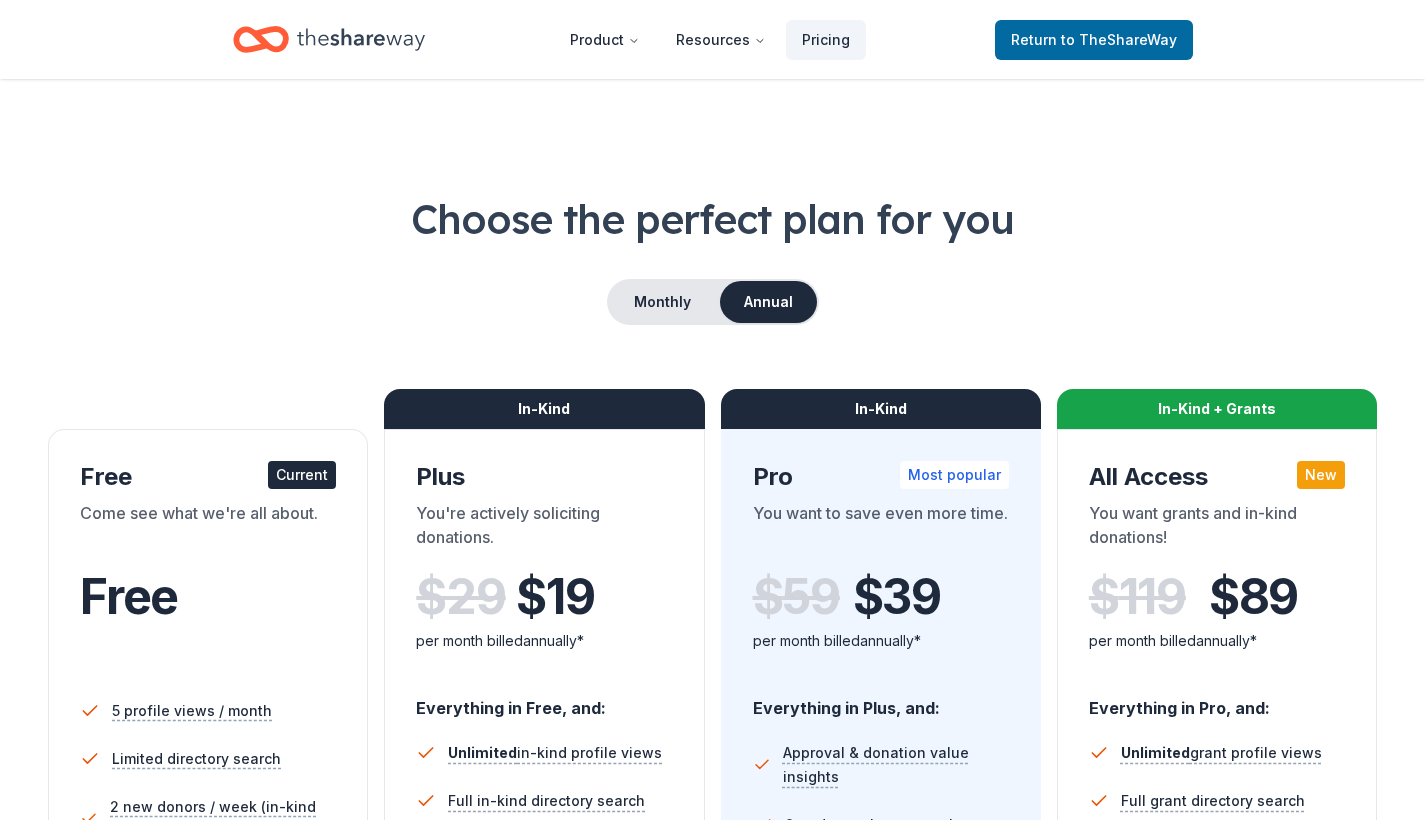 scroll, scrollTop: 0, scrollLeft: 0, axis: both 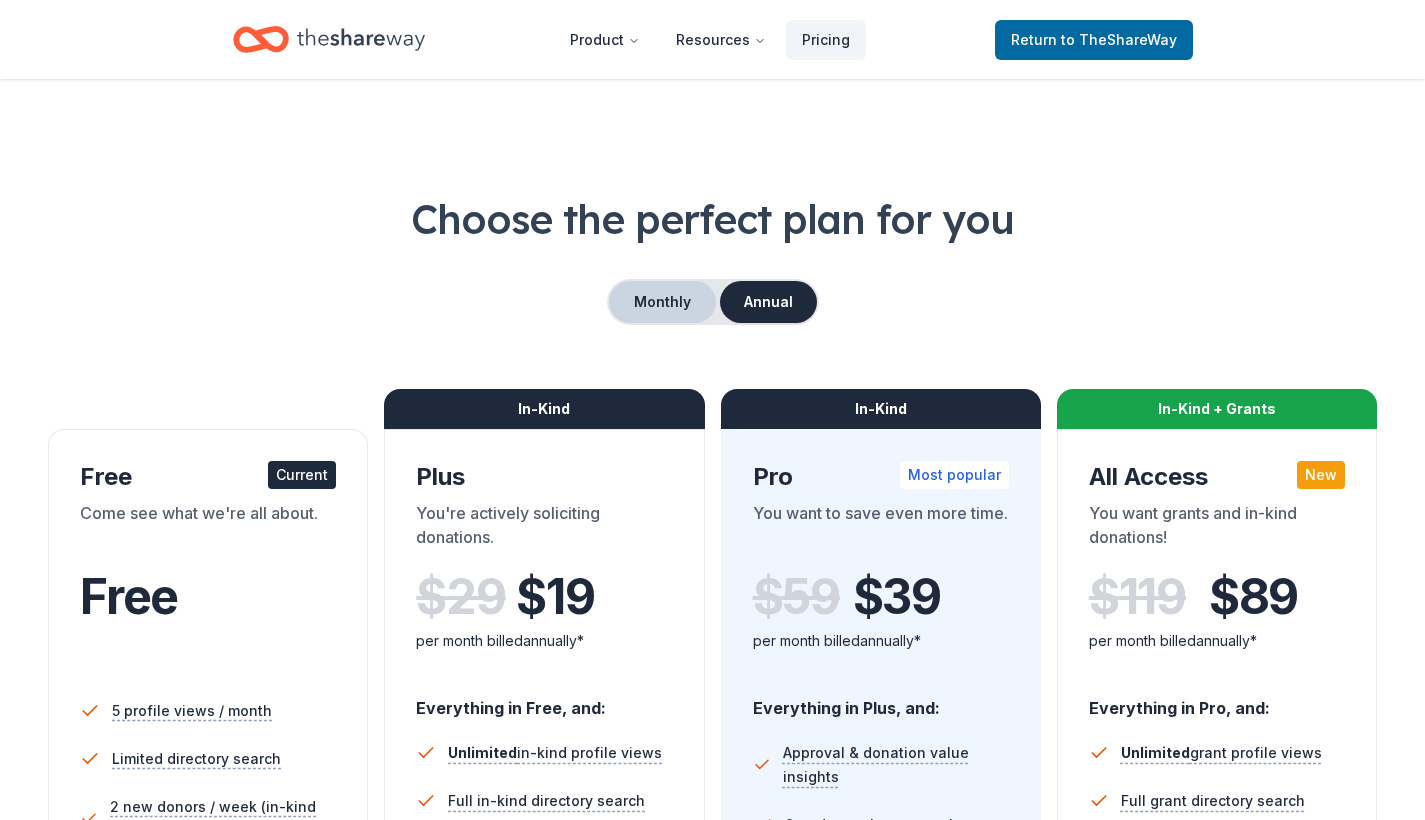 click on "Monthly" at bounding box center (662, 302) 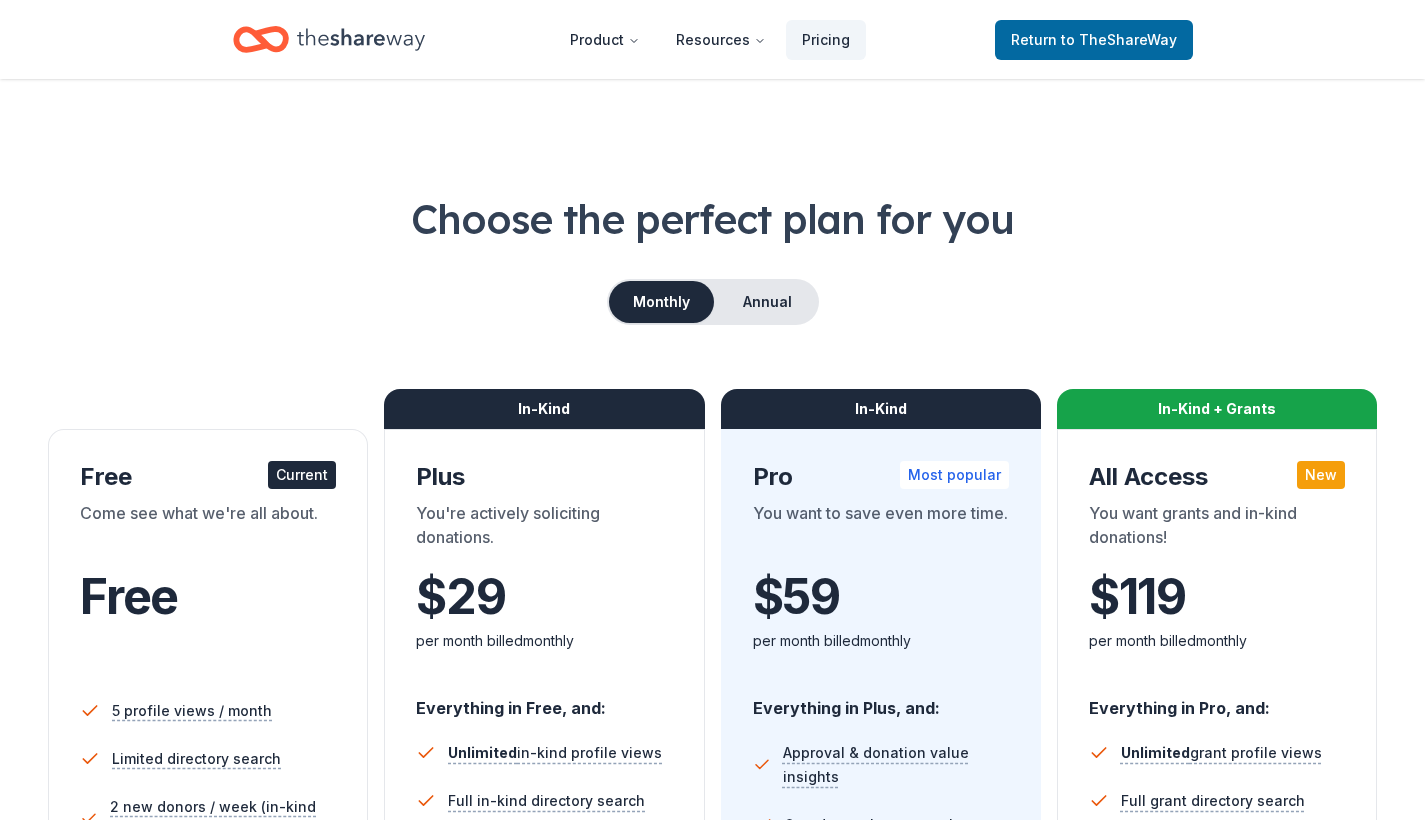 scroll, scrollTop: 0, scrollLeft: 0, axis: both 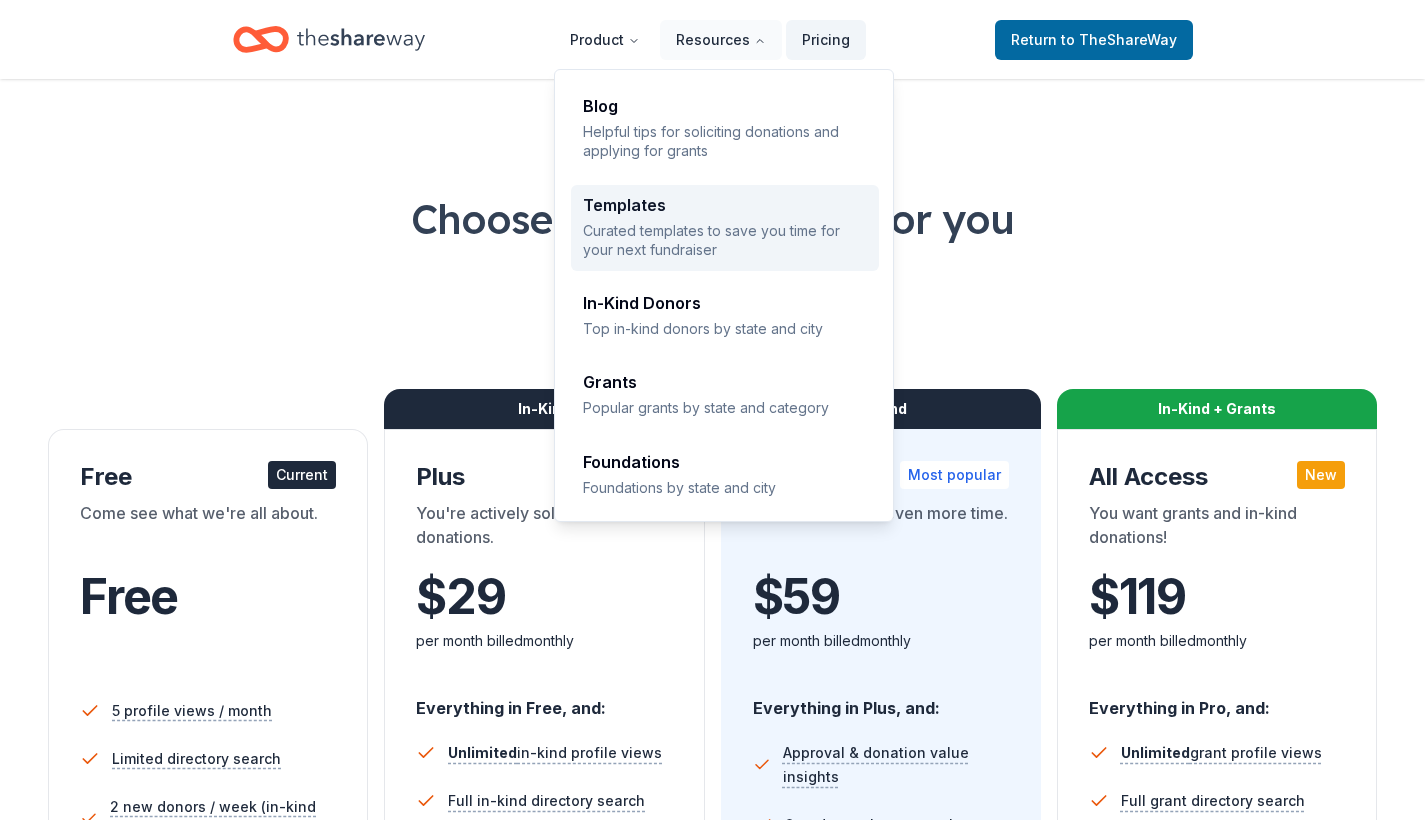 click on "Templates" at bounding box center [725, 205] 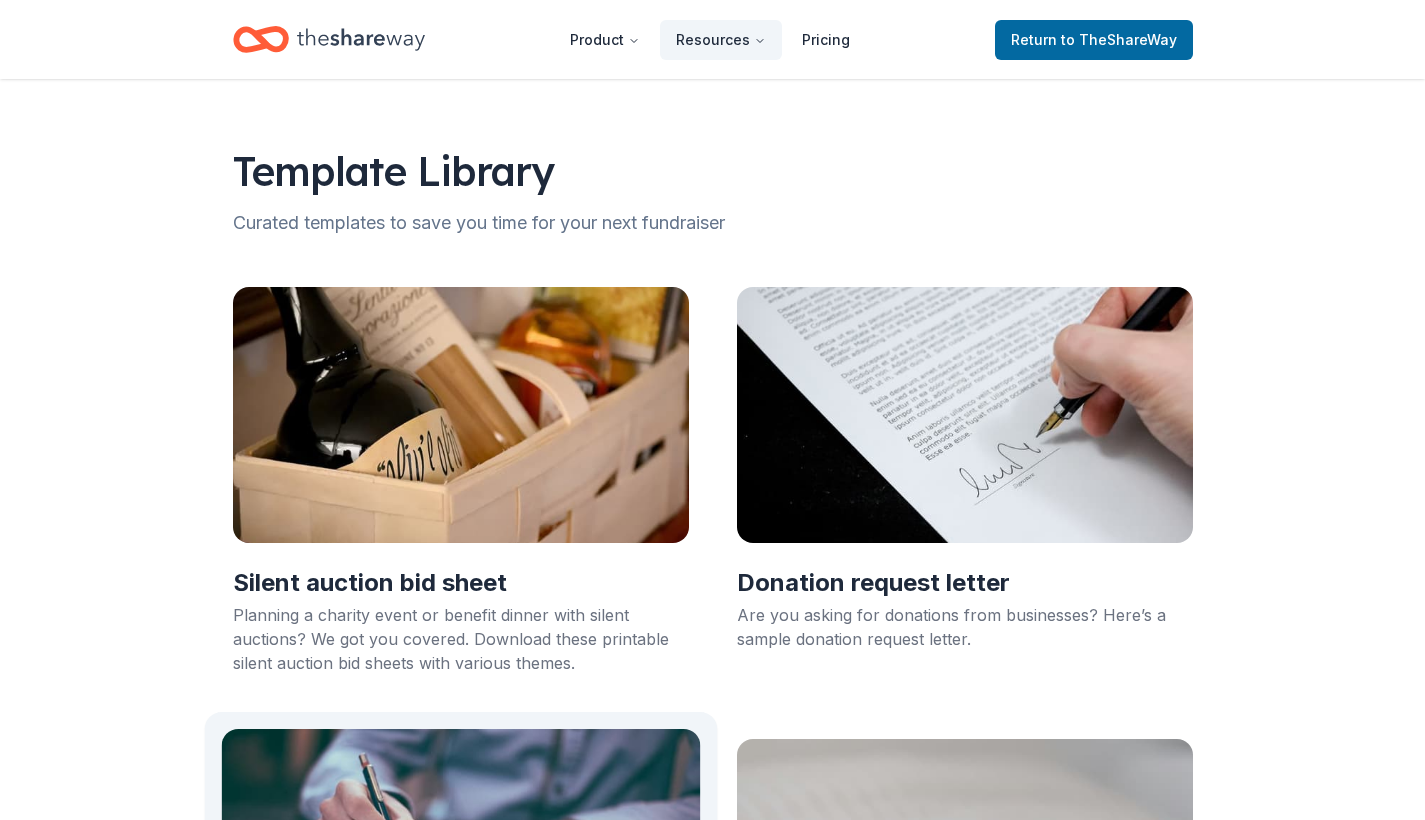 scroll, scrollTop: 0, scrollLeft: 0, axis: both 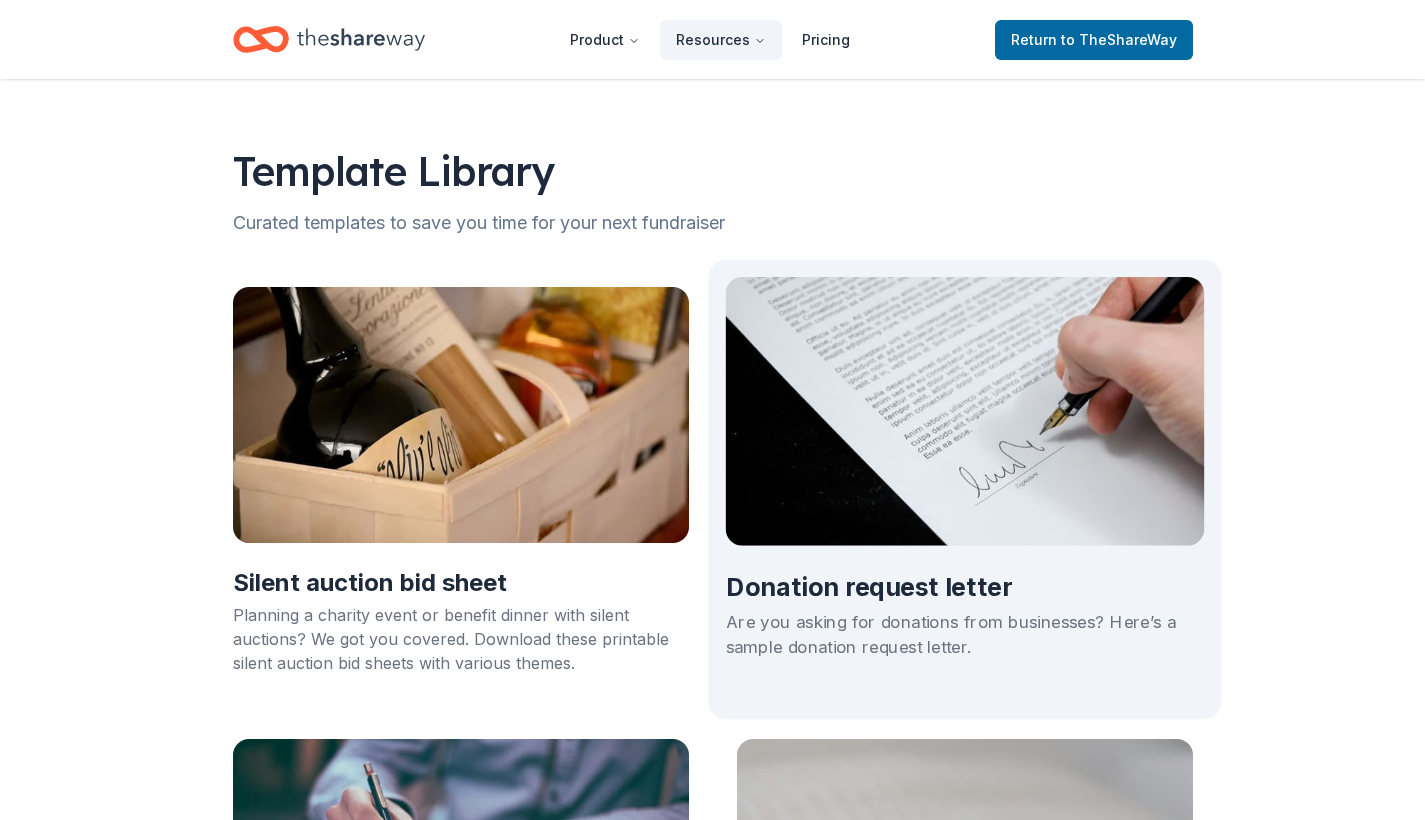 click on "Donation request letter" at bounding box center [964, 588] 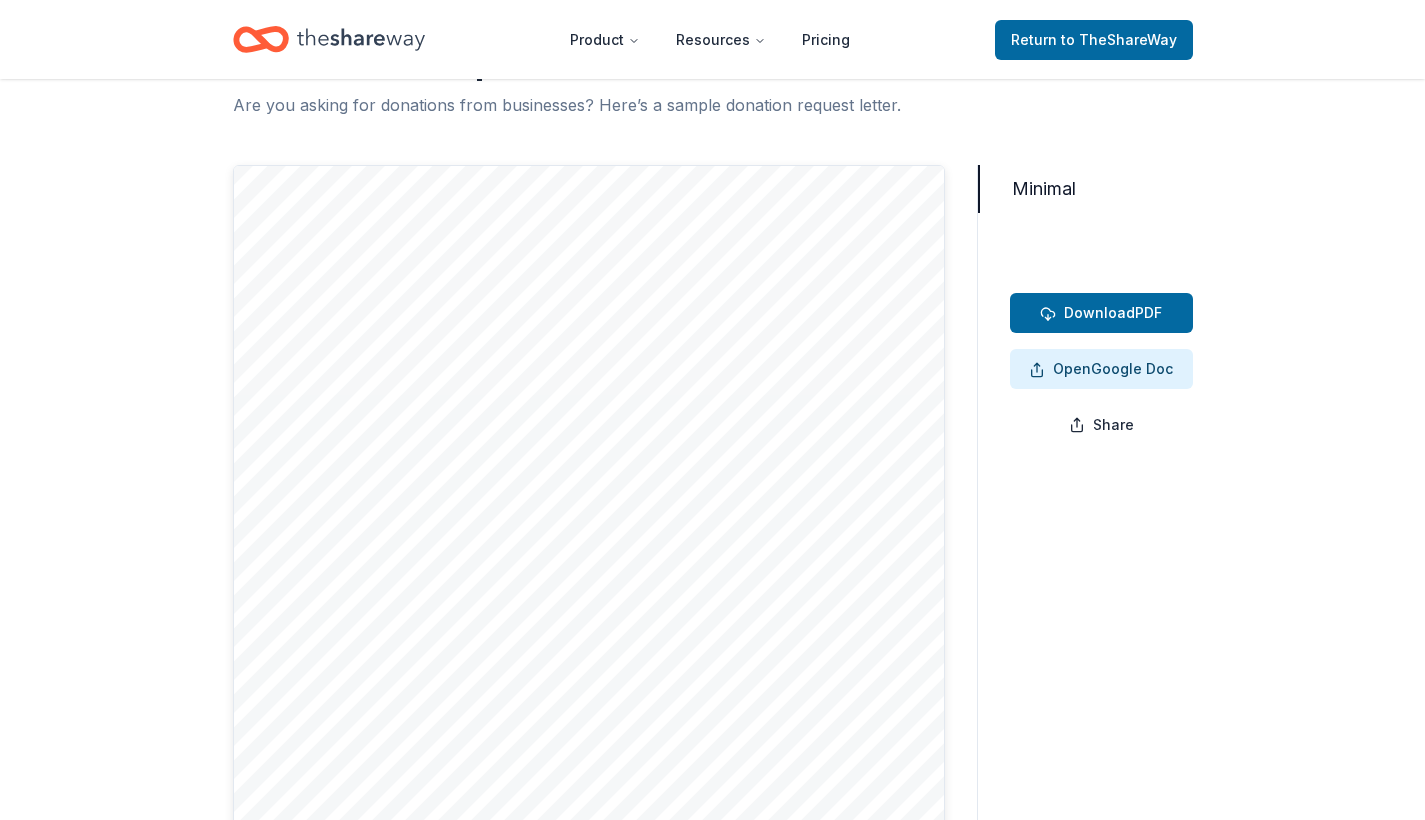 scroll, scrollTop: 102, scrollLeft: 0, axis: vertical 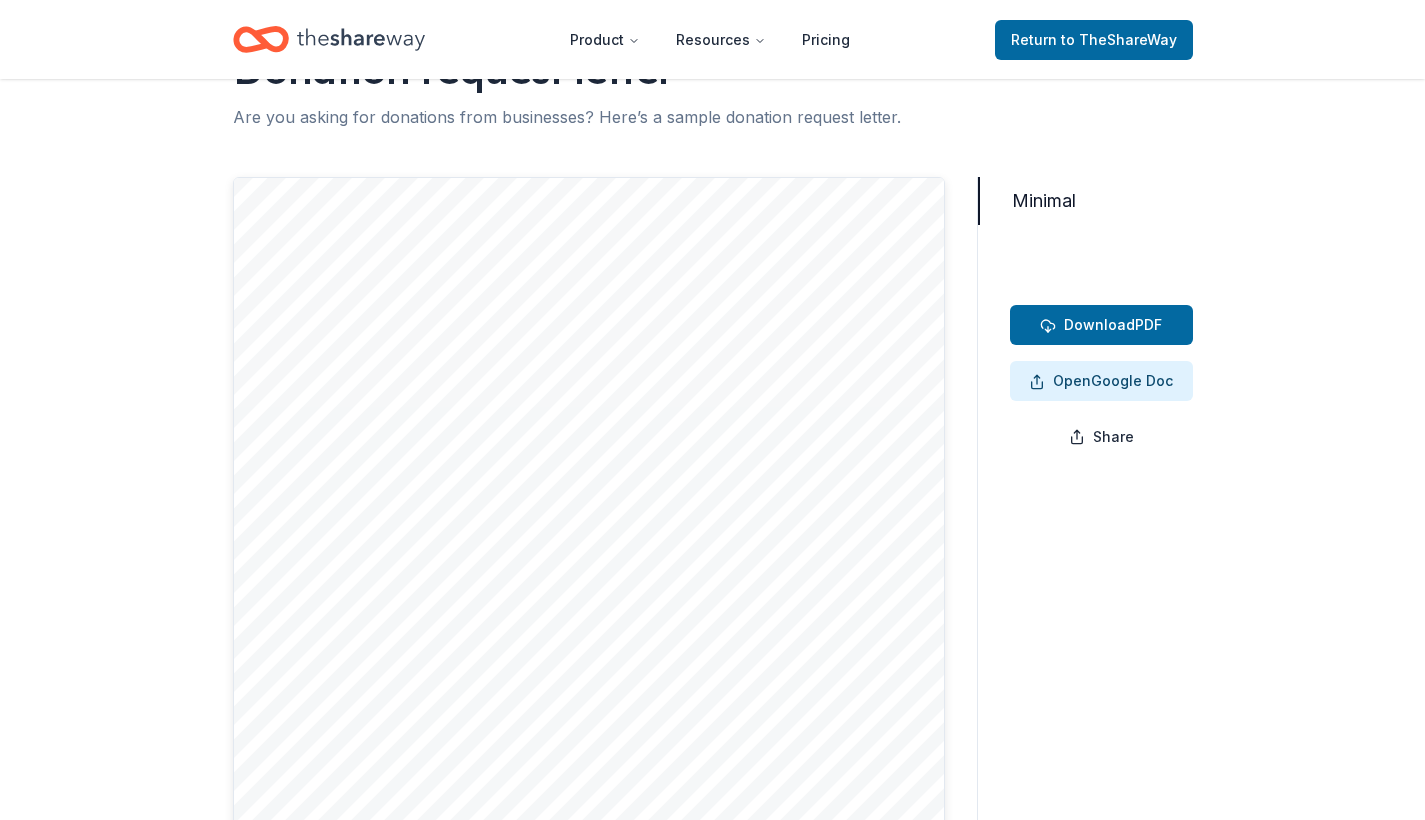 click 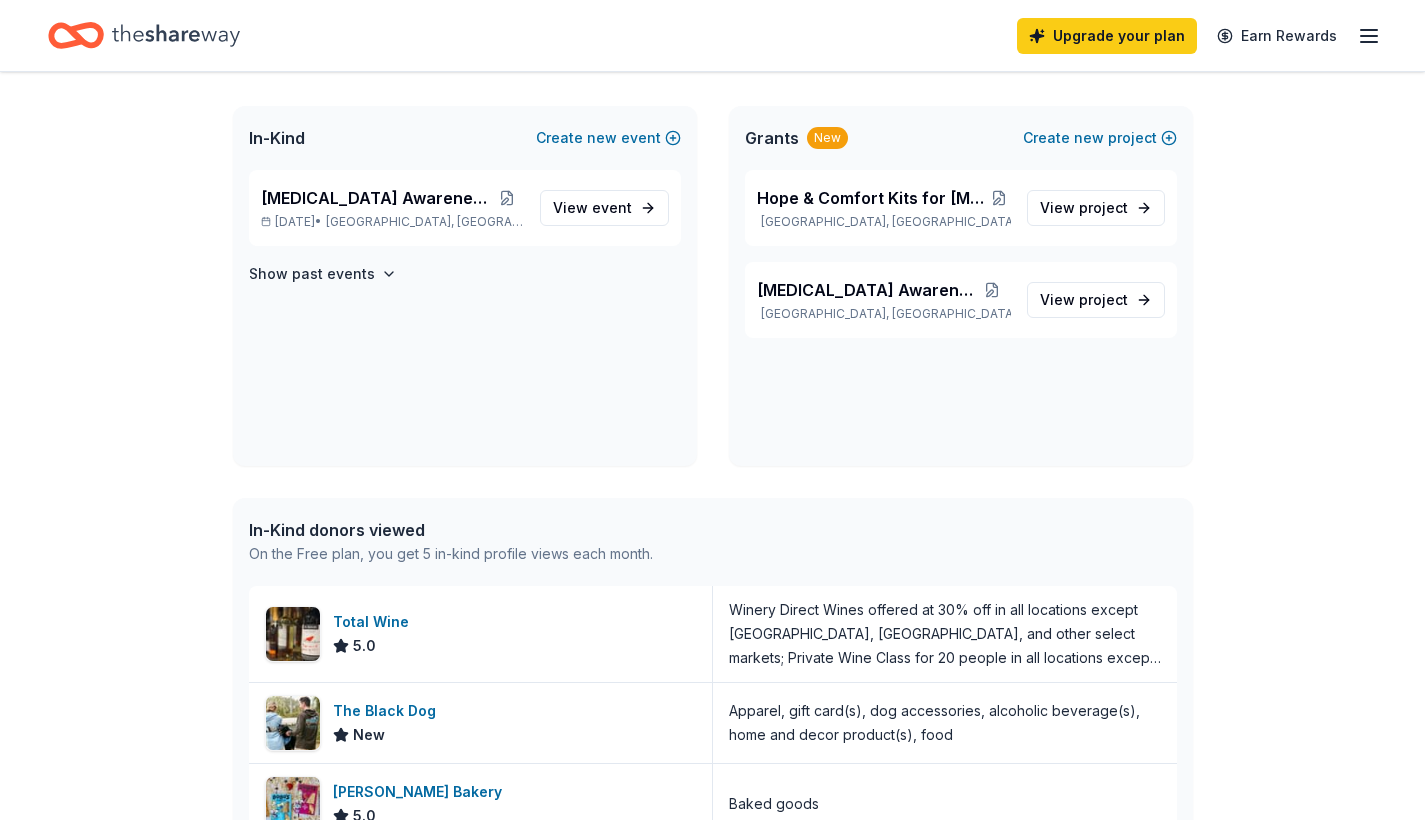 scroll, scrollTop: 0, scrollLeft: 0, axis: both 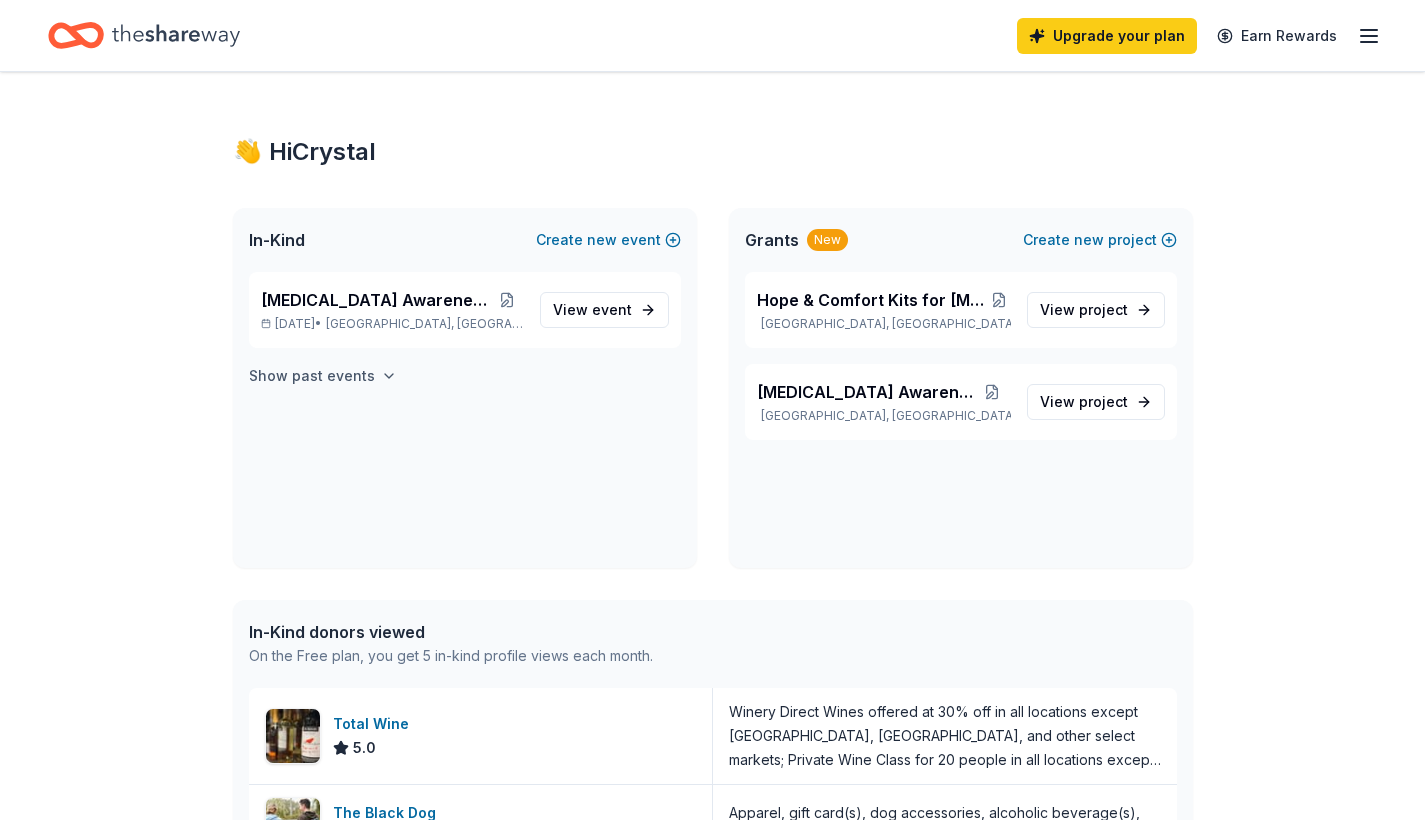 click on "Show past events" at bounding box center (312, 376) 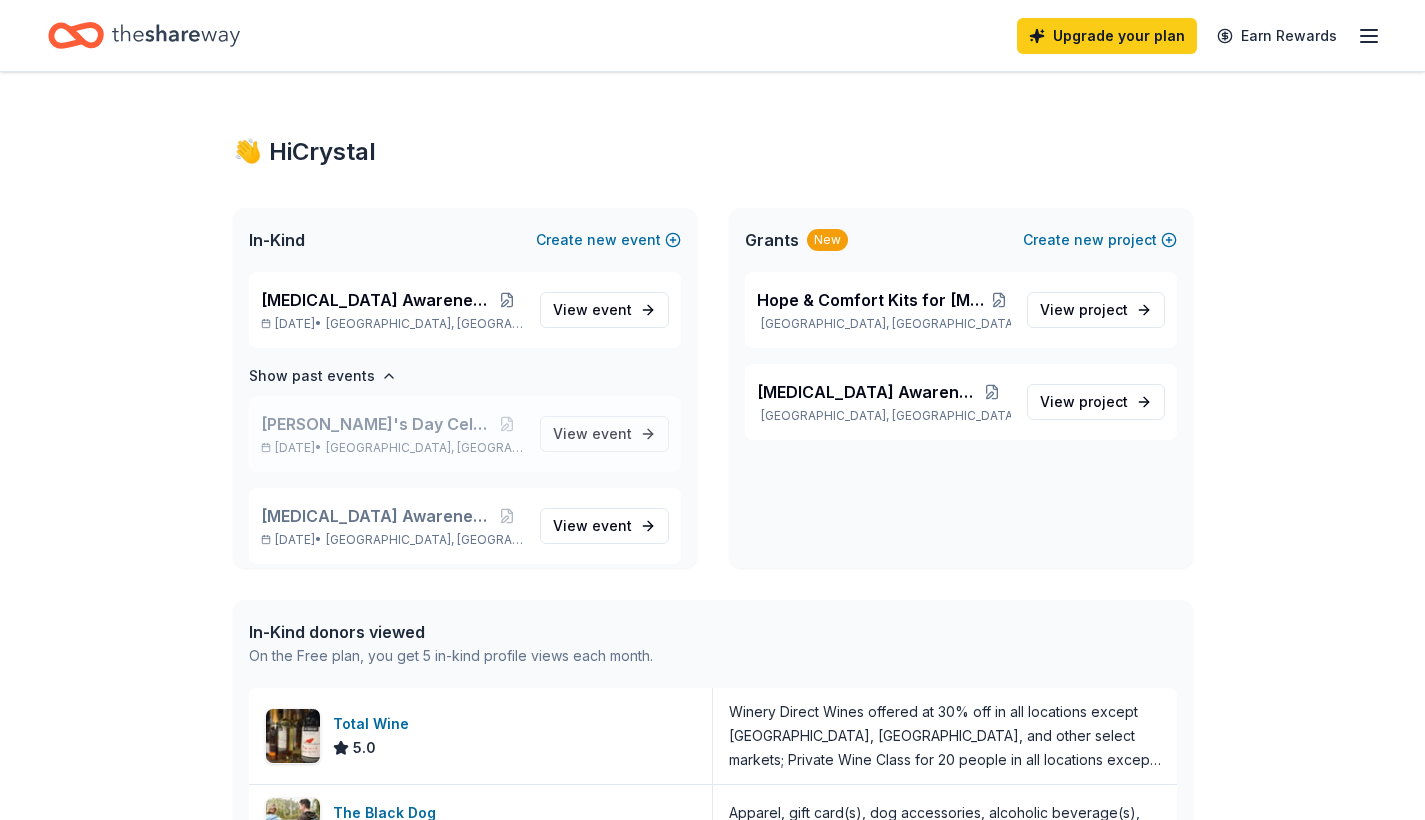 click on "Diane's Day Celebration" at bounding box center [376, 424] 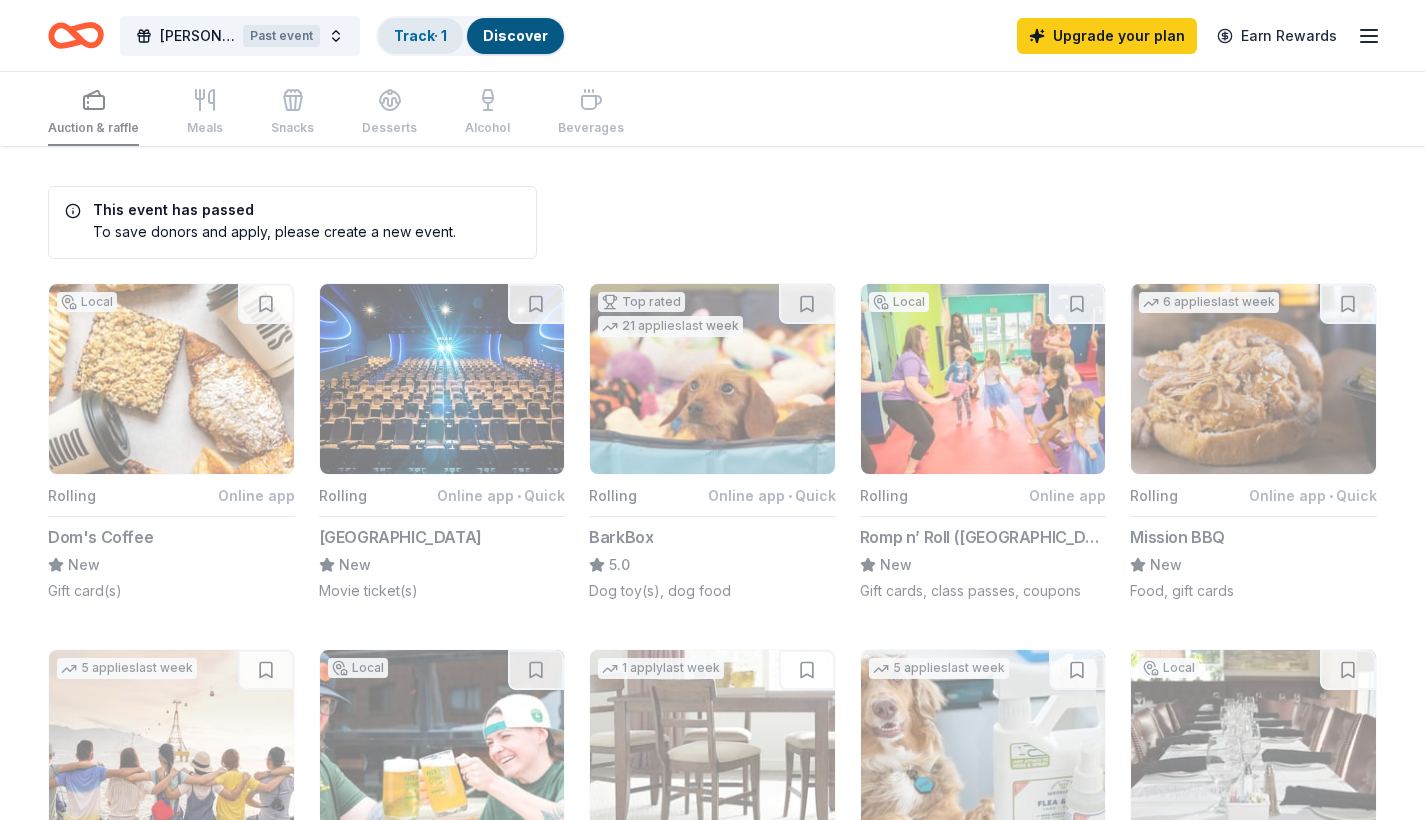 click on "Track  · 1" at bounding box center [420, 35] 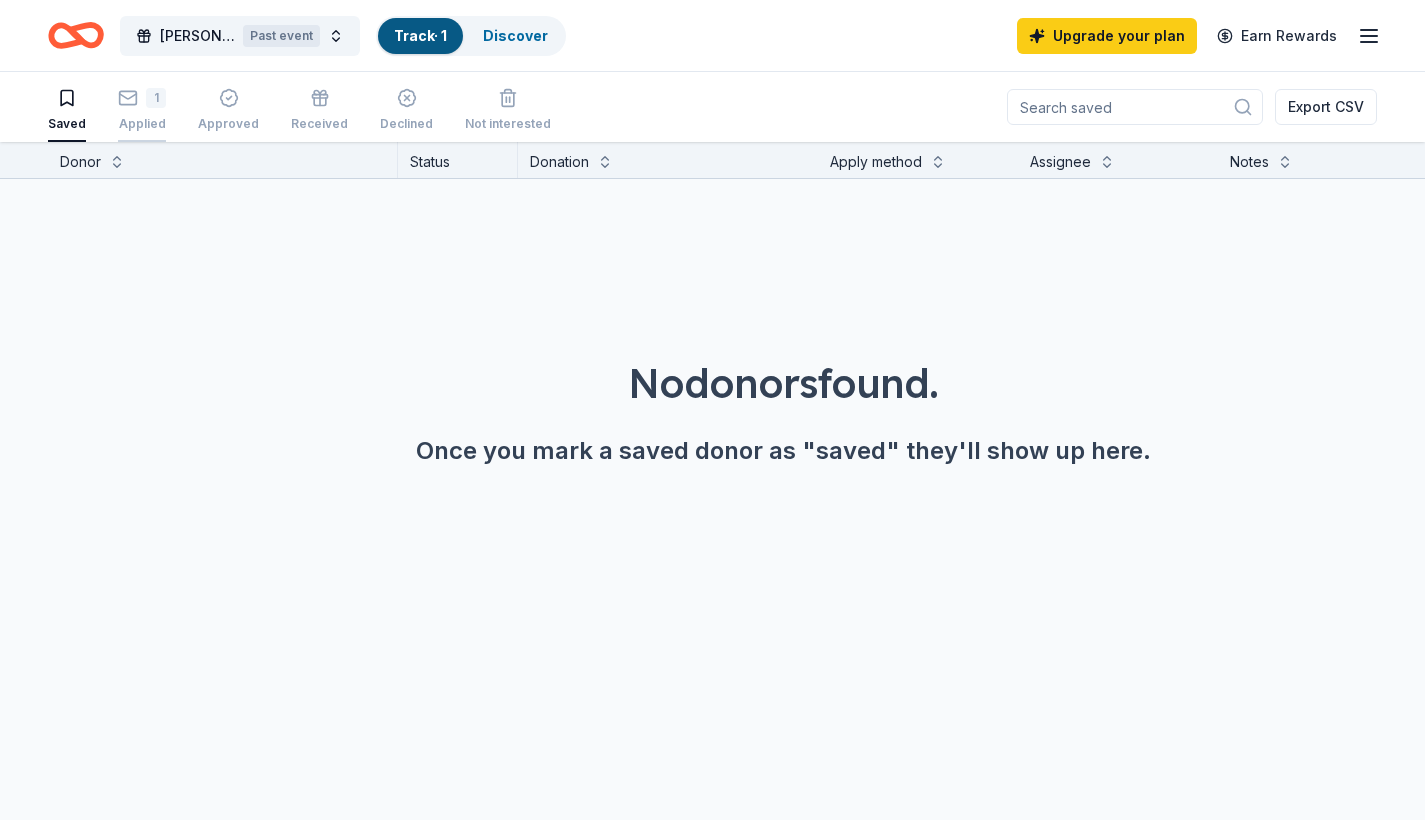 click on "1" at bounding box center (142, 98) 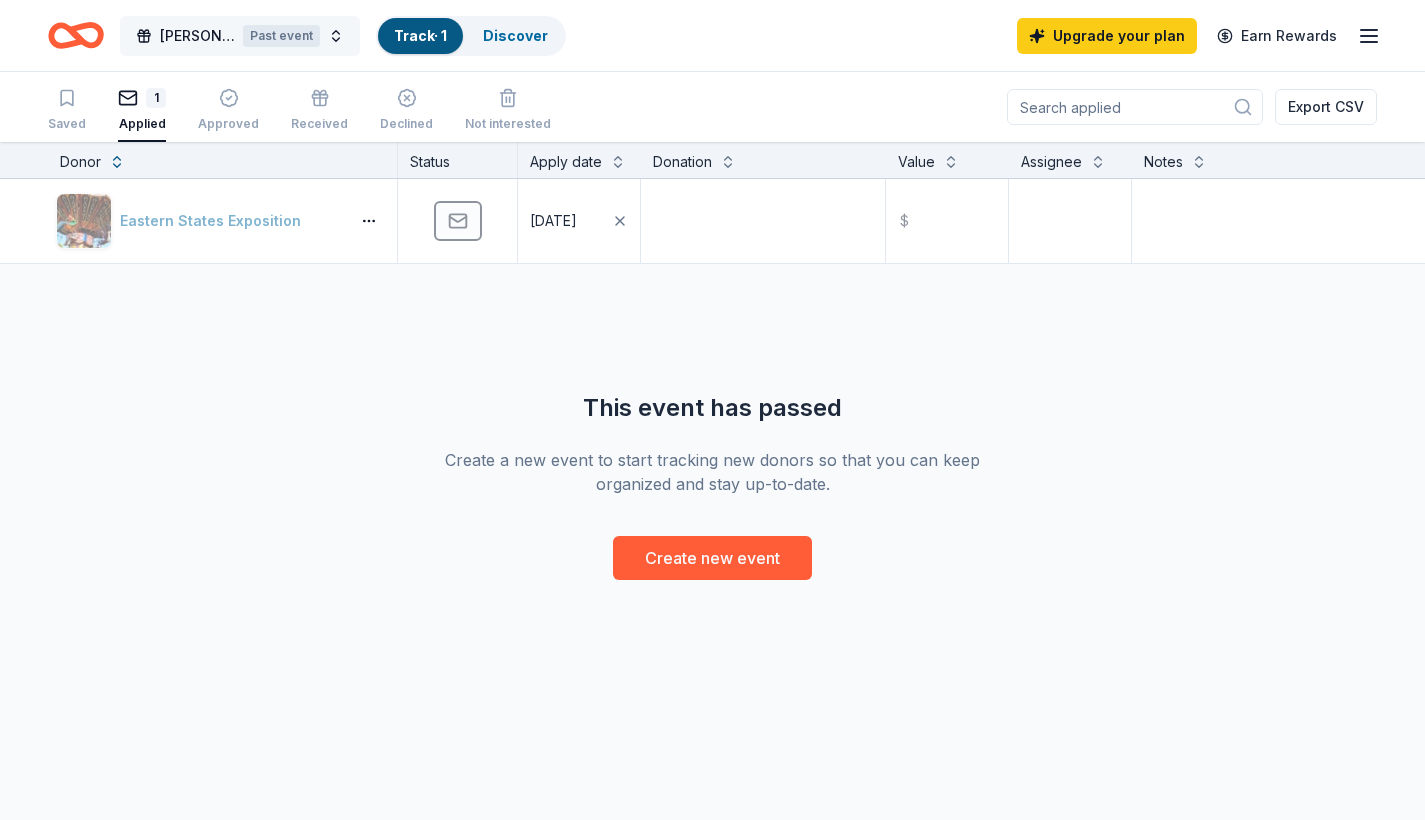 click on "Diane's Day Celebration" at bounding box center (197, 36) 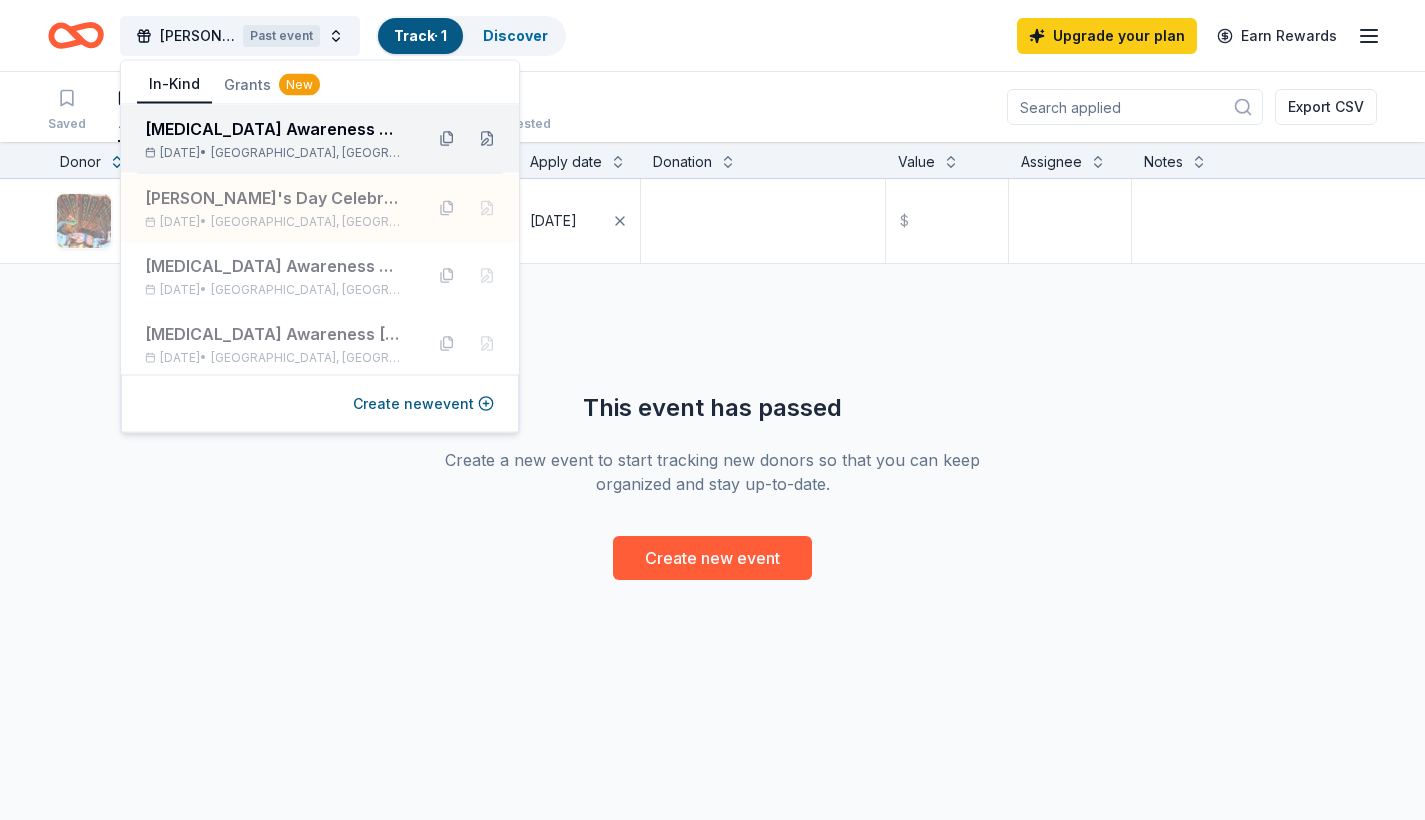 click on "[MEDICAL_DATA] Awareness Walk" at bounding box center [276, 129] 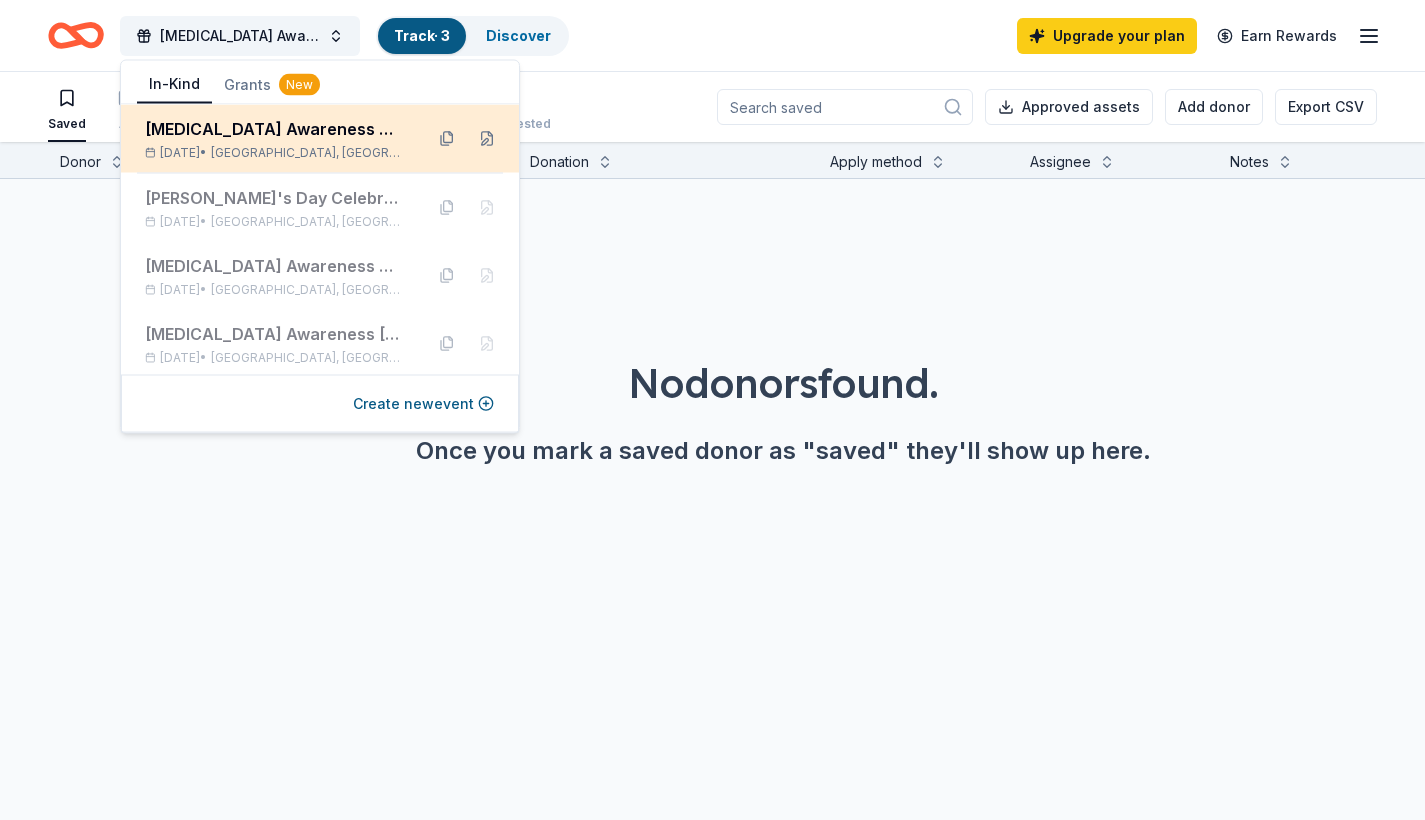 click on "[MEDICAL_DATA] Awareness Walk" at bounding box center [276, 129] 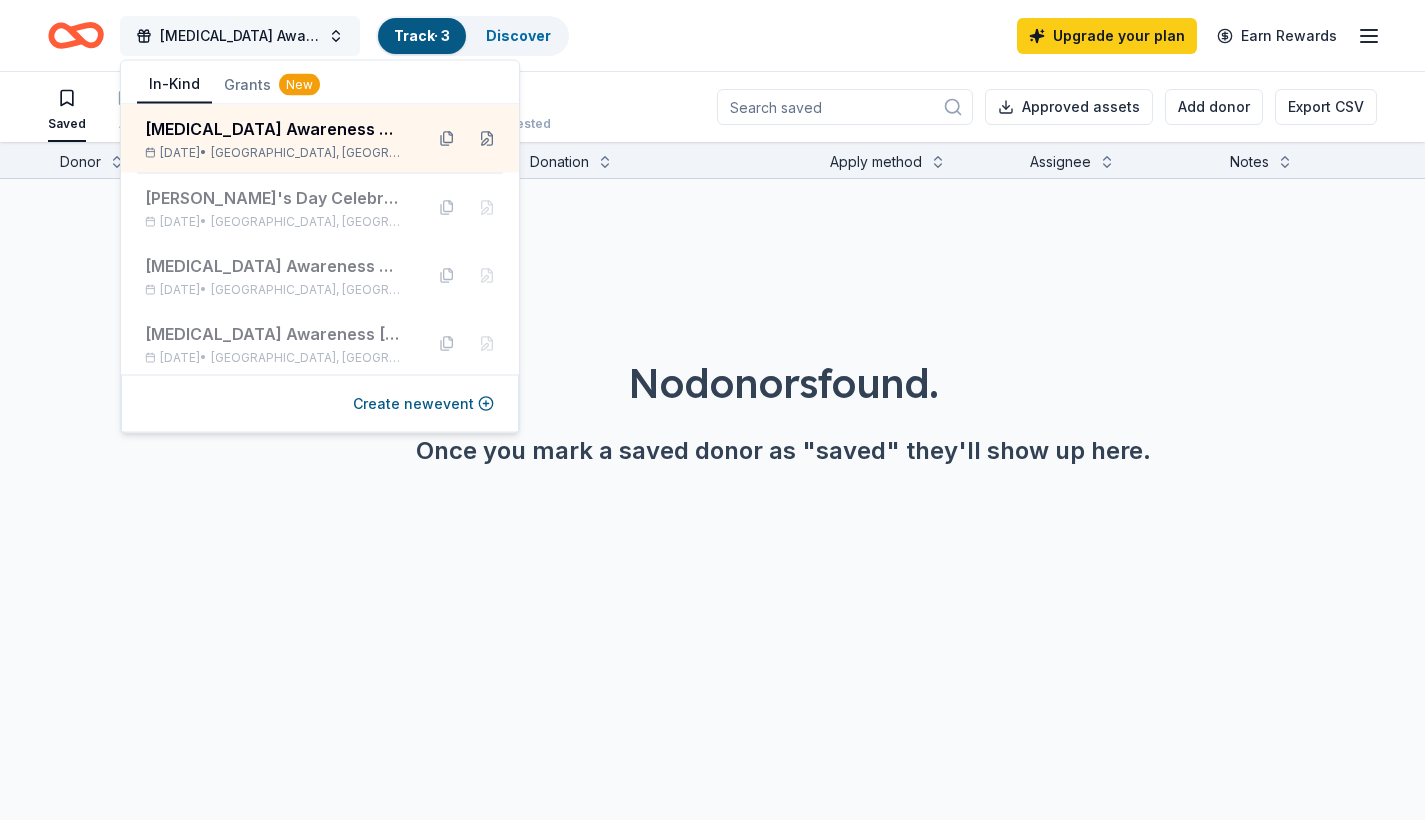 click on "[MEDICAL_DATA] Awareness Walk" at bounding box center [240, 36] 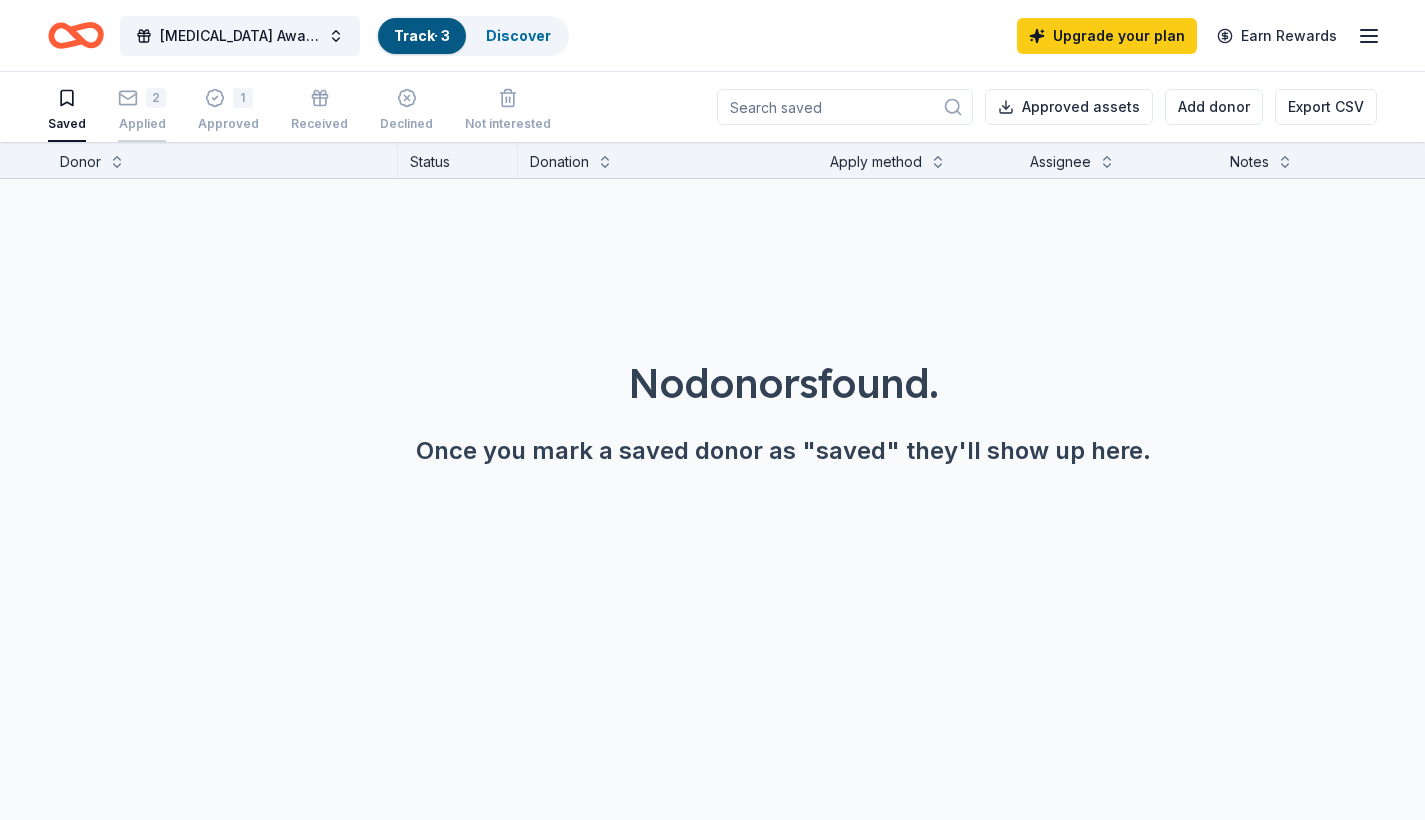 click on "2" at bounding box center (156, 98) 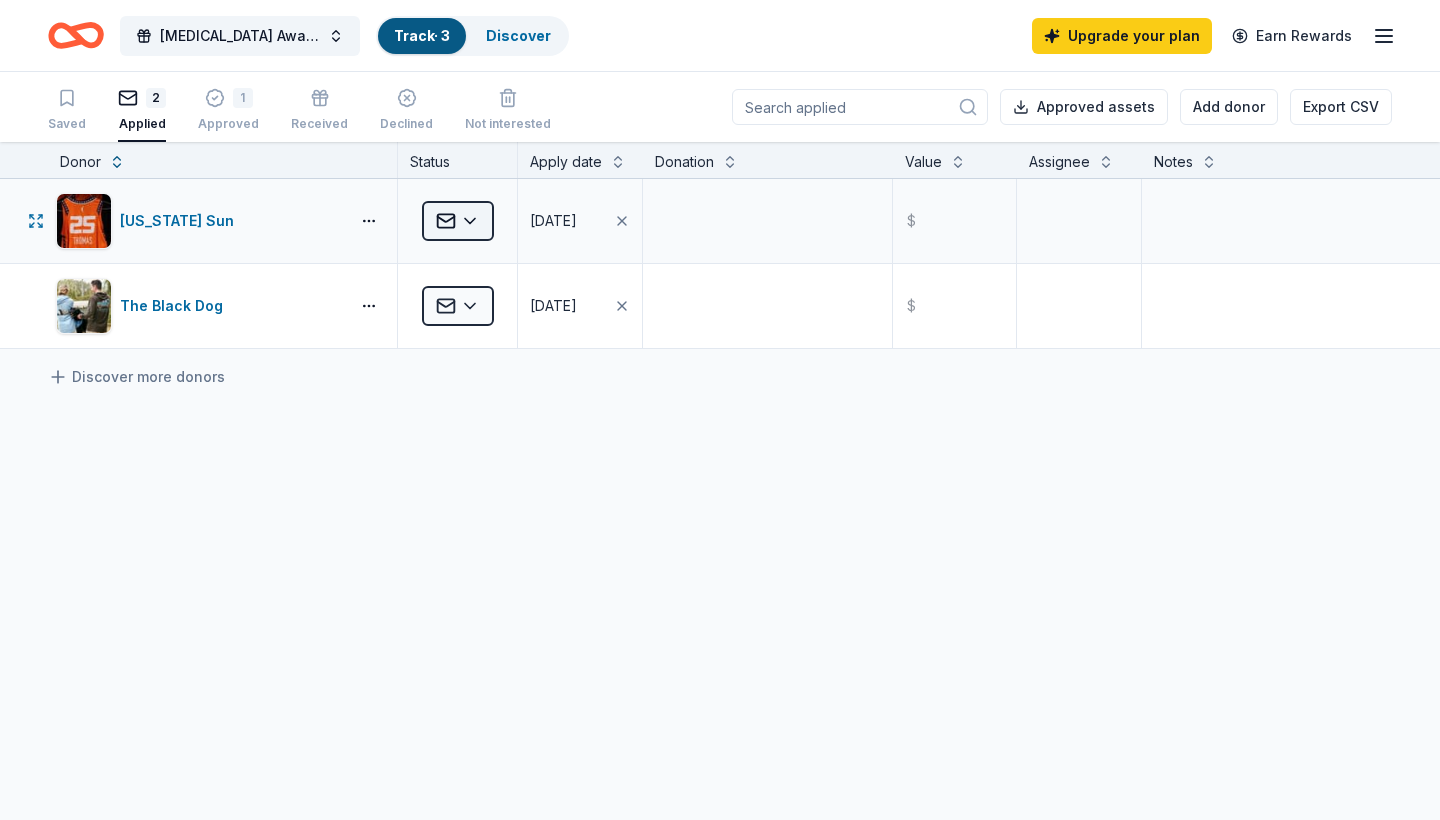 click on "Ovarian Cancer Awareness Walk Track  · 3 Discover Upgrade your plan Earn Rewards Saved 2 Applied 1 Approved Received Declined Not interested  Approved assets Add donor Export CSV Donor Status Apply date Donation Value Assignee Notes Connecticut Sun Applied 06/20/2025 $ The Black Dog Applied 07/02/2025 $   Discover more donors Saved" at bounding box center (720, 410) 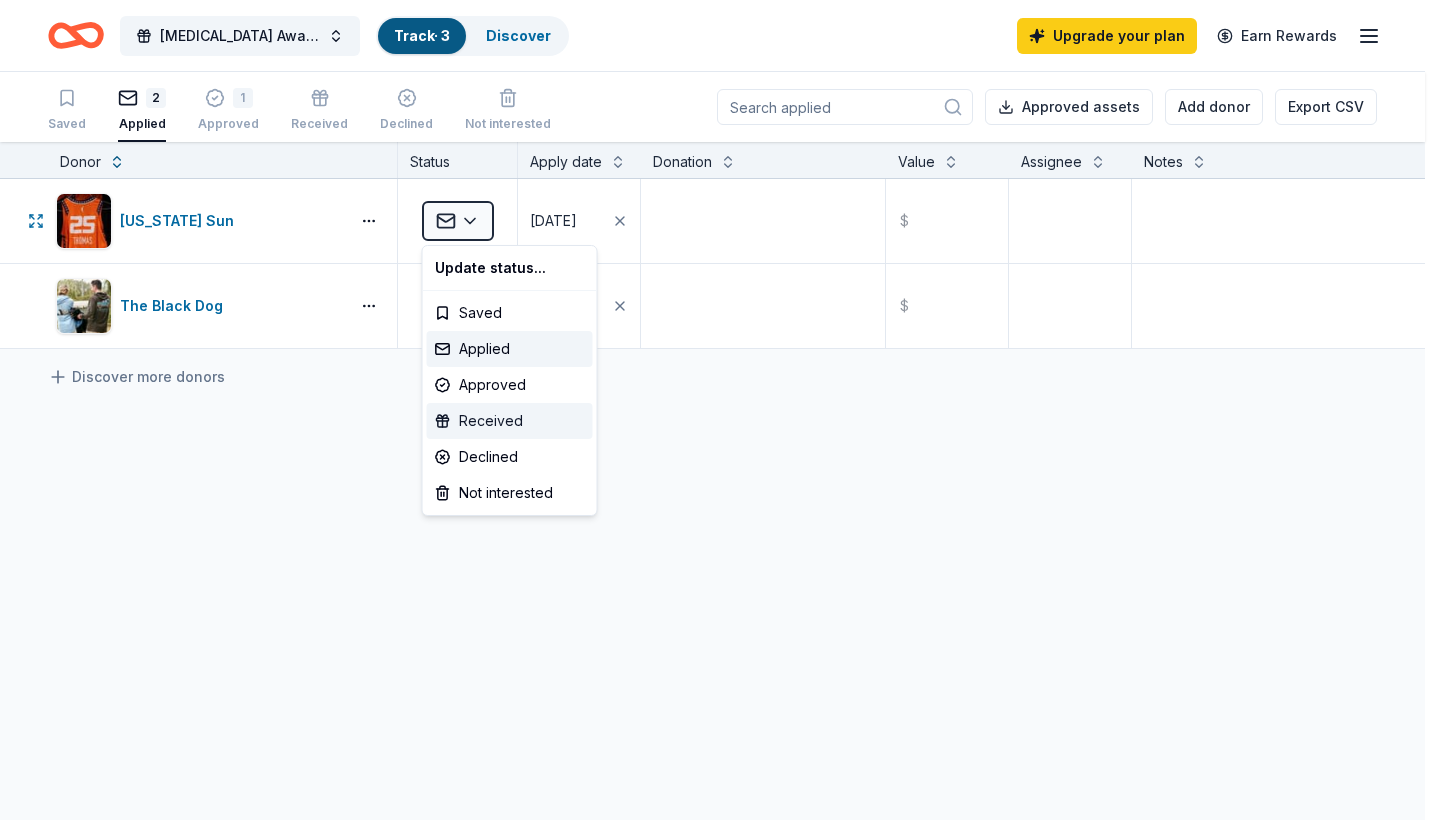 click on "Received" at bounding box center [510, 421] 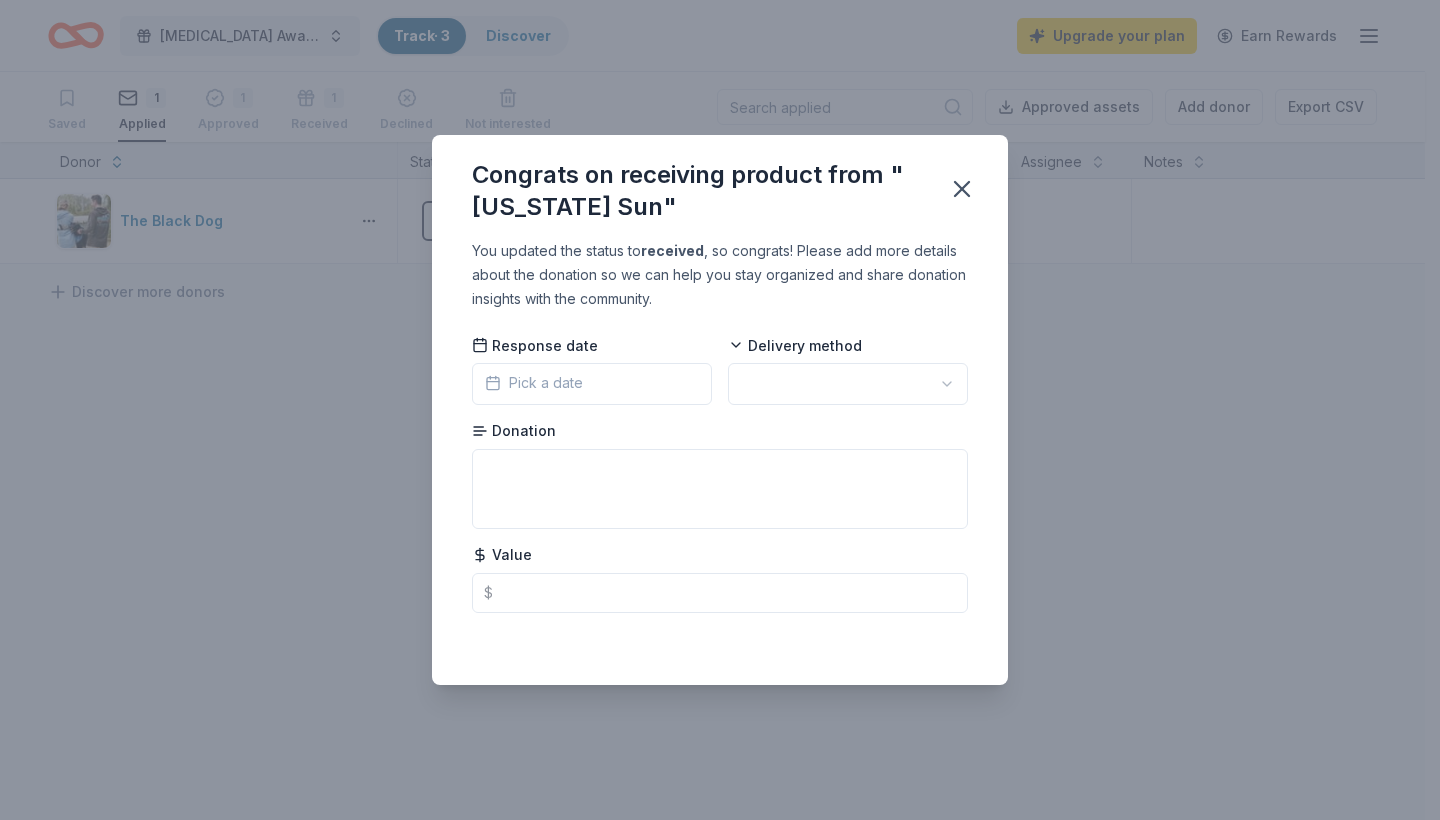 click on "Pick a date" at bounding box center [592, 384] 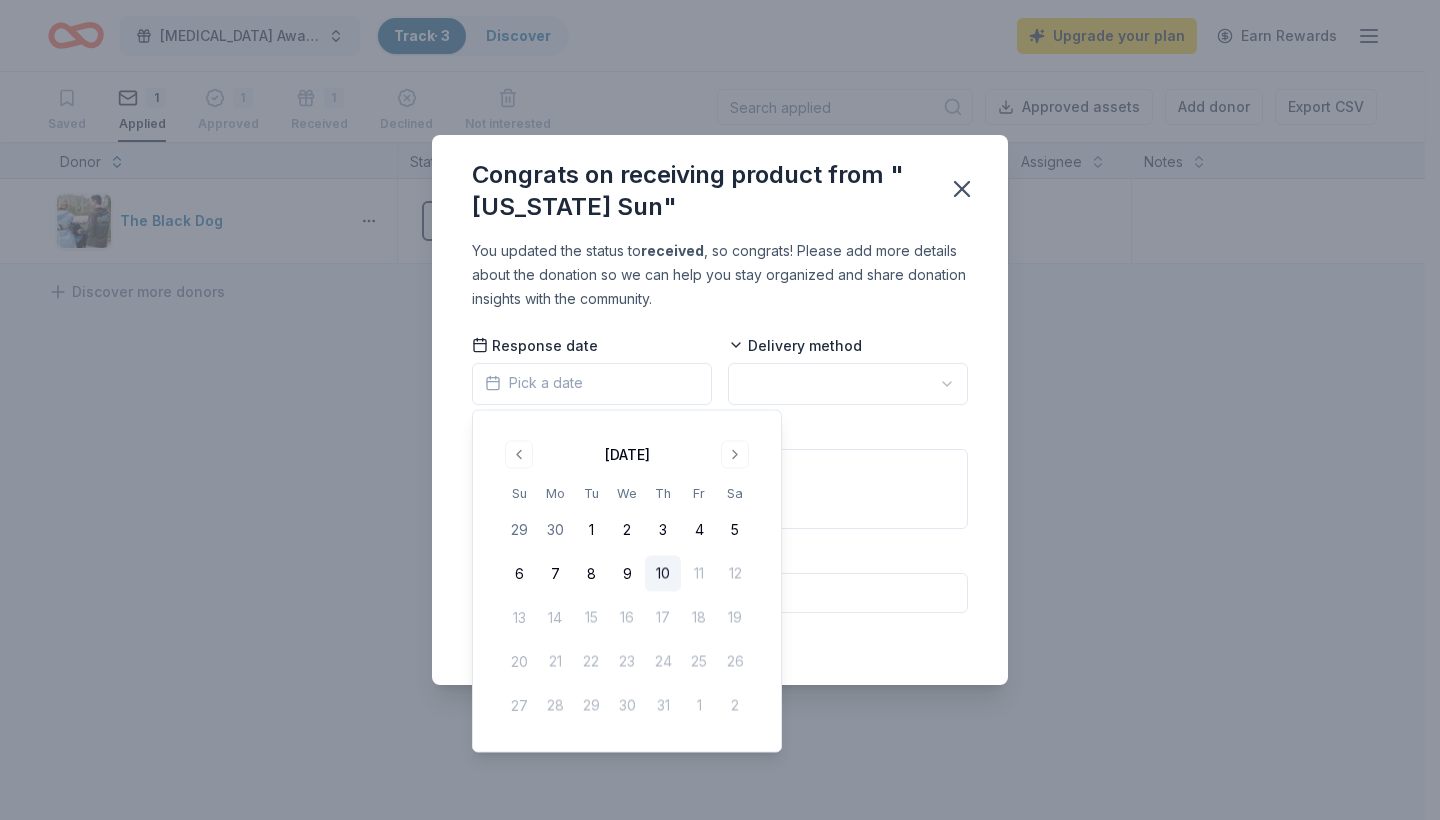click on "10" at bounding box center [663, 574] 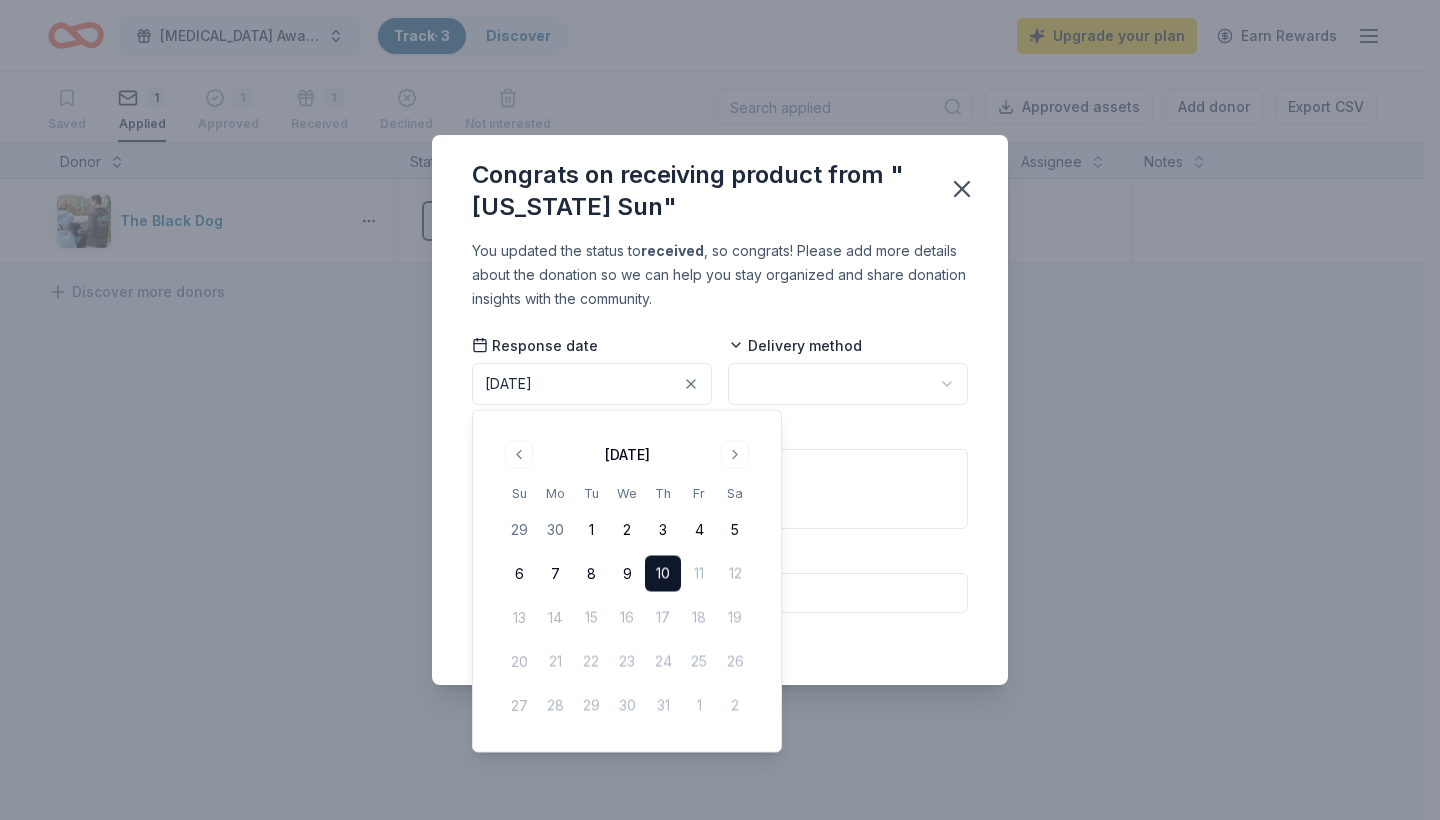 click on "Ovarian Cancer Awareness Walk Track  · 3 Discover Upgrade your plan Earn Rewards Saved 1 Applied 1 Approved 1 Received Declined Not interested  Approved assets Add donor Export CSV Donor Status Apply date Donation Value Assignee Notes The Black Dog Applied 07/02/2025 $   Discover more donors Saved Congrats on receiving product from "Connecticut Sun" You updated the status to  received , so congrats! Please add more details about the donation so we can help you stay organized and share donation insights with the community. Response date 07/10/2025 Delivery method Donation Value $ Saved July 2025 Su Mo Tu We Th Fr Sa 29 30 1 2 3 4 5 6 7 8 9 10 11 12 13 14 15 16 17 18 19 20 21 22 23 24 25 26 27 28 29 30 31 1 2" at bounding box center (720, 410) 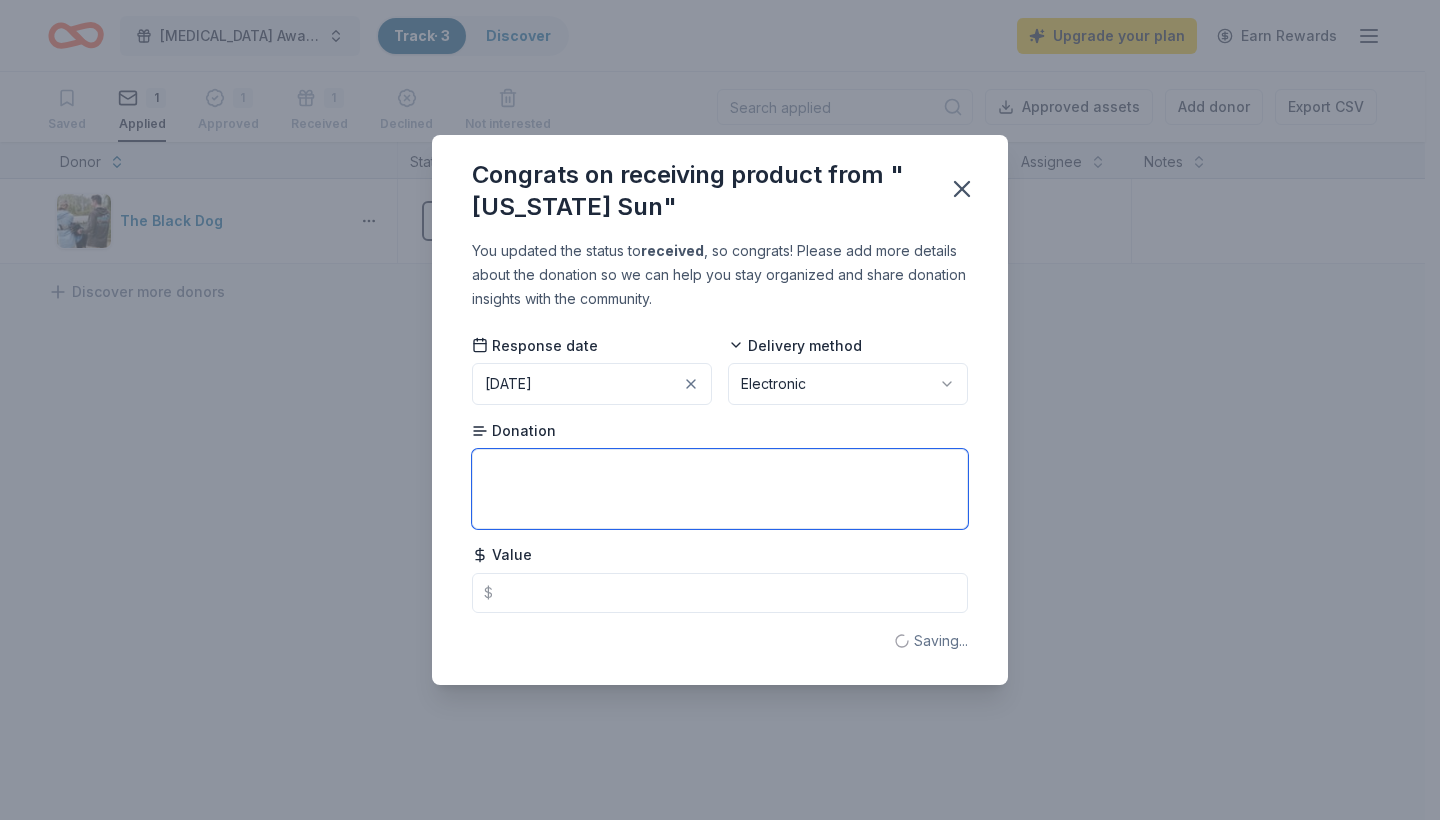 click at bounding box center (720, 489) 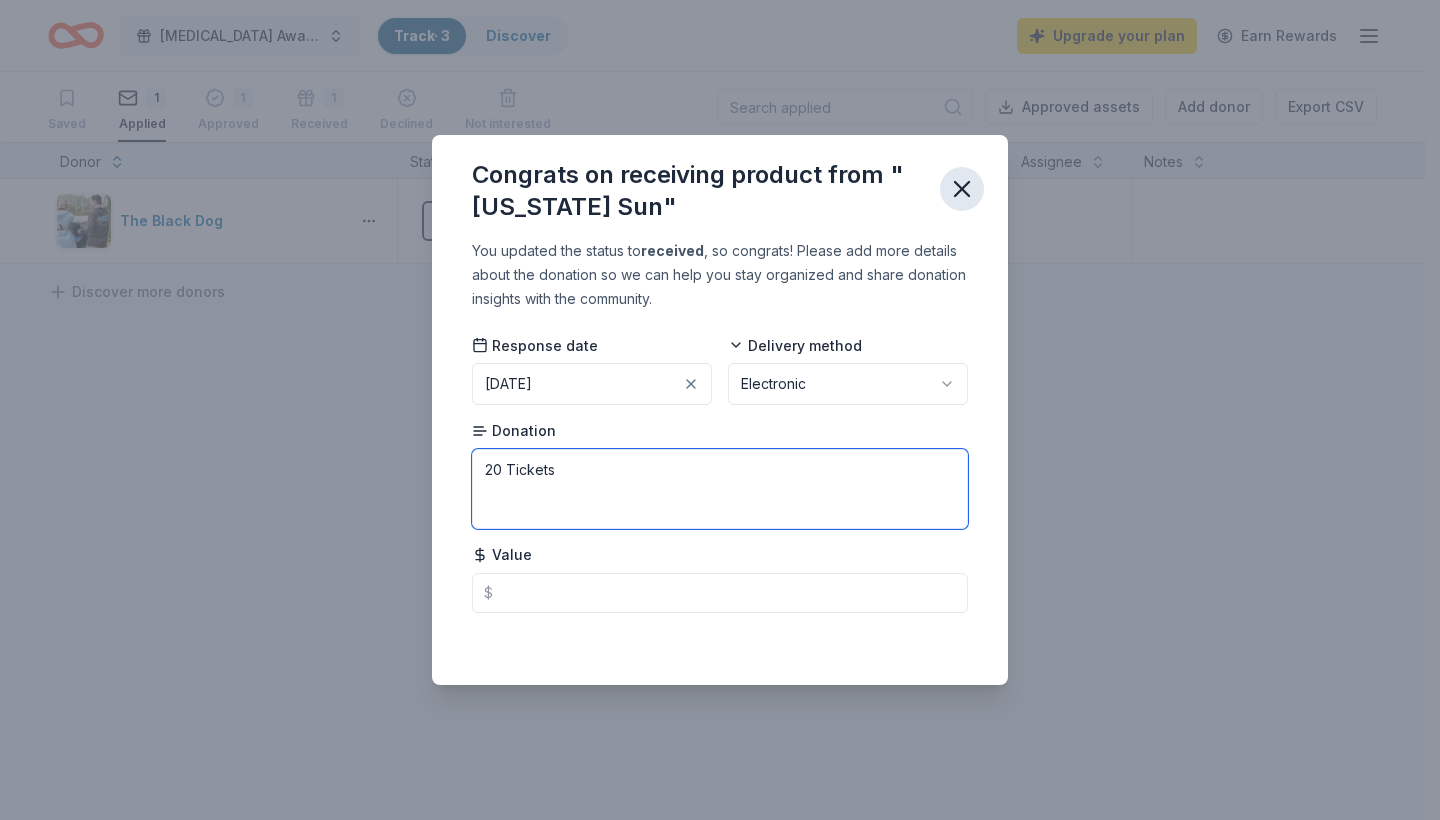 type on "20 Tickets" 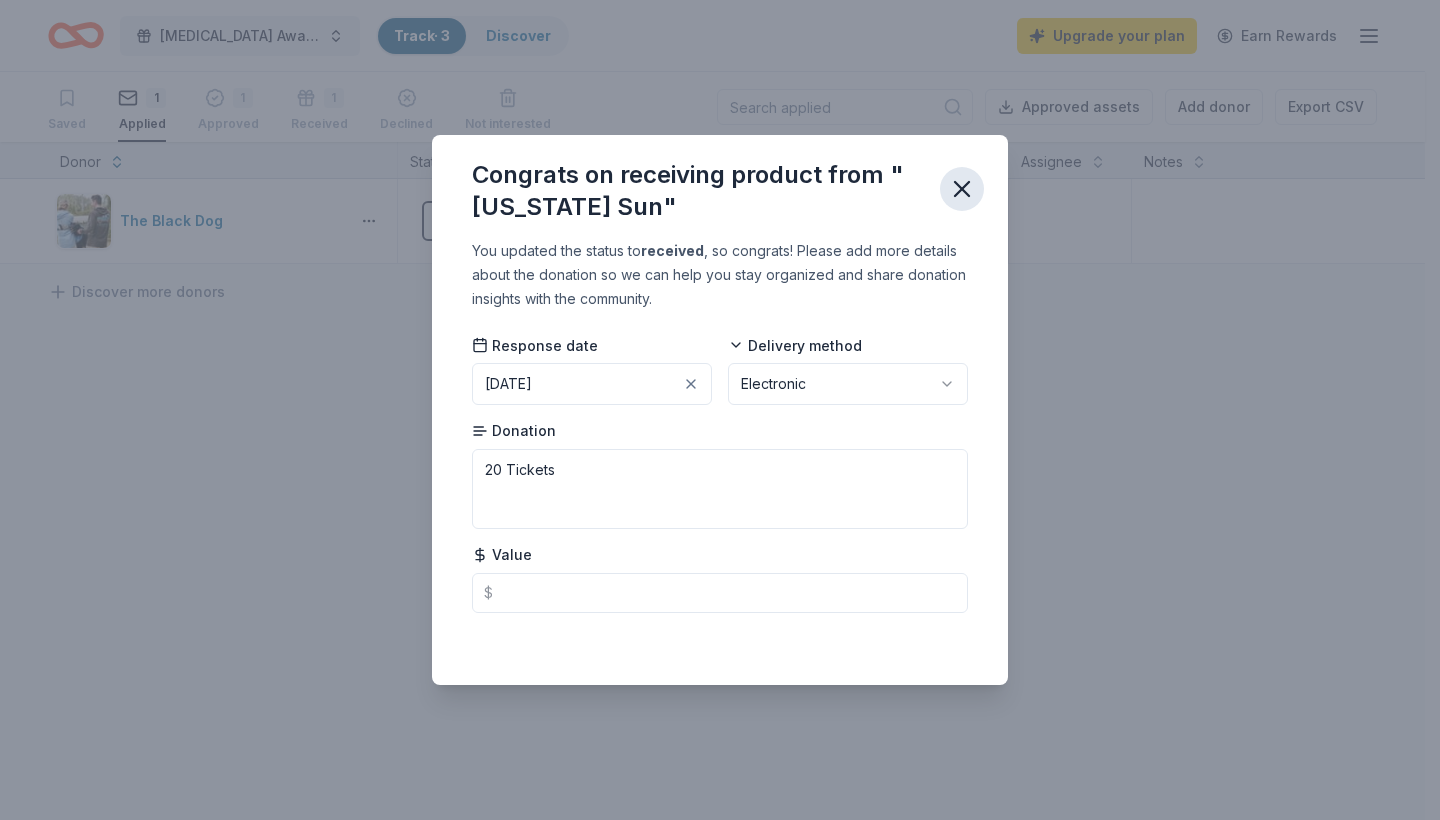 click 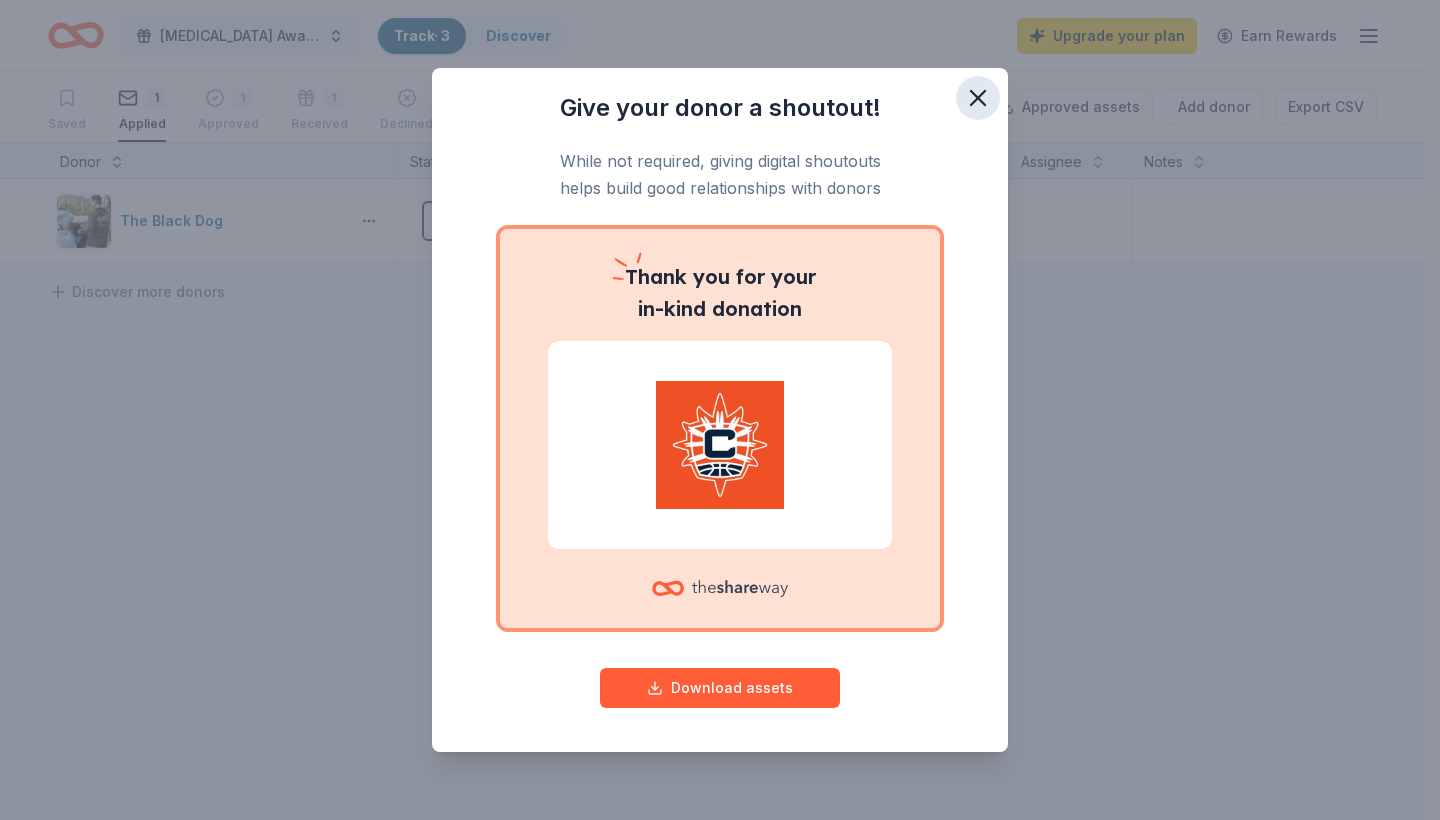click 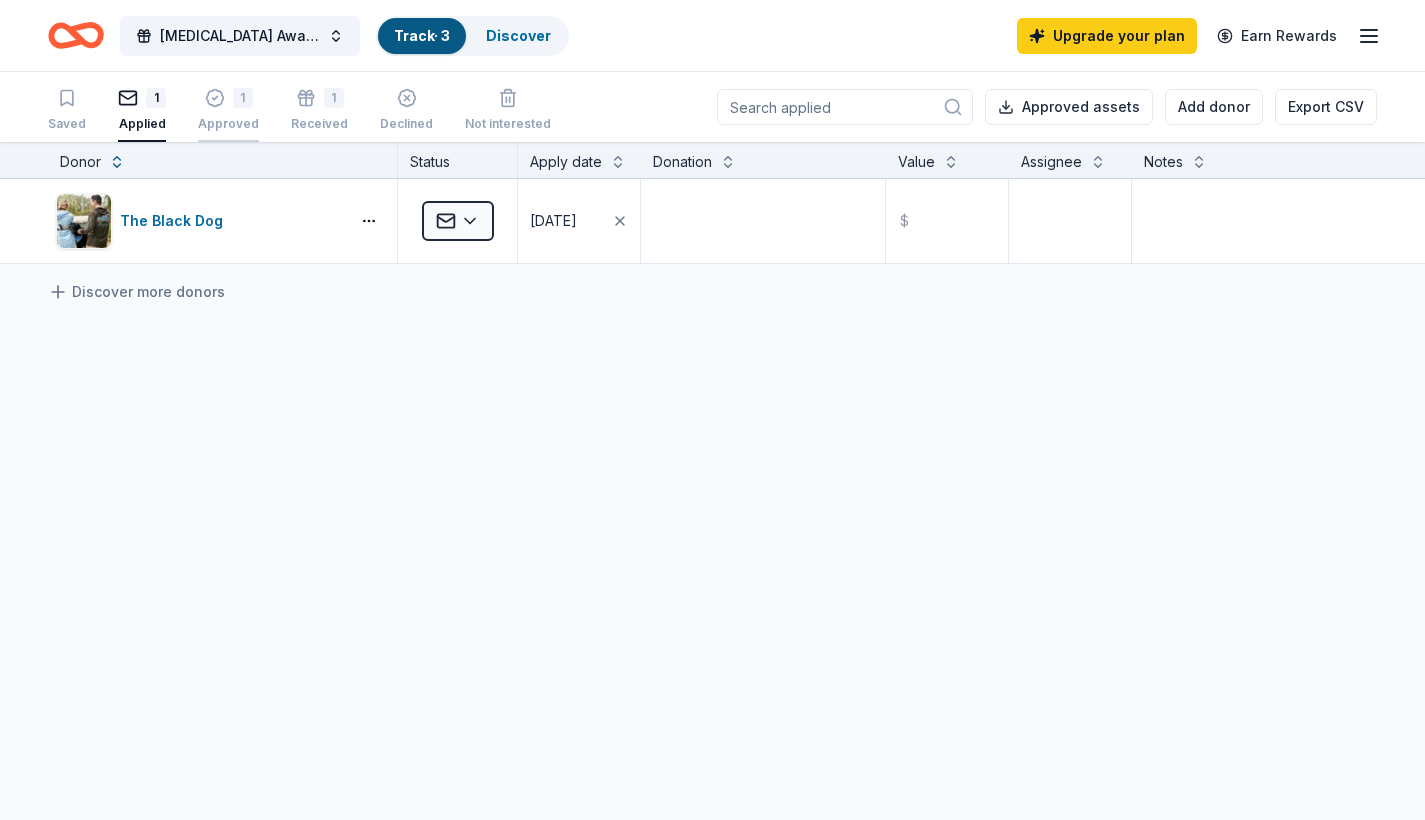 click on "1" at bounding box center (228, 98) 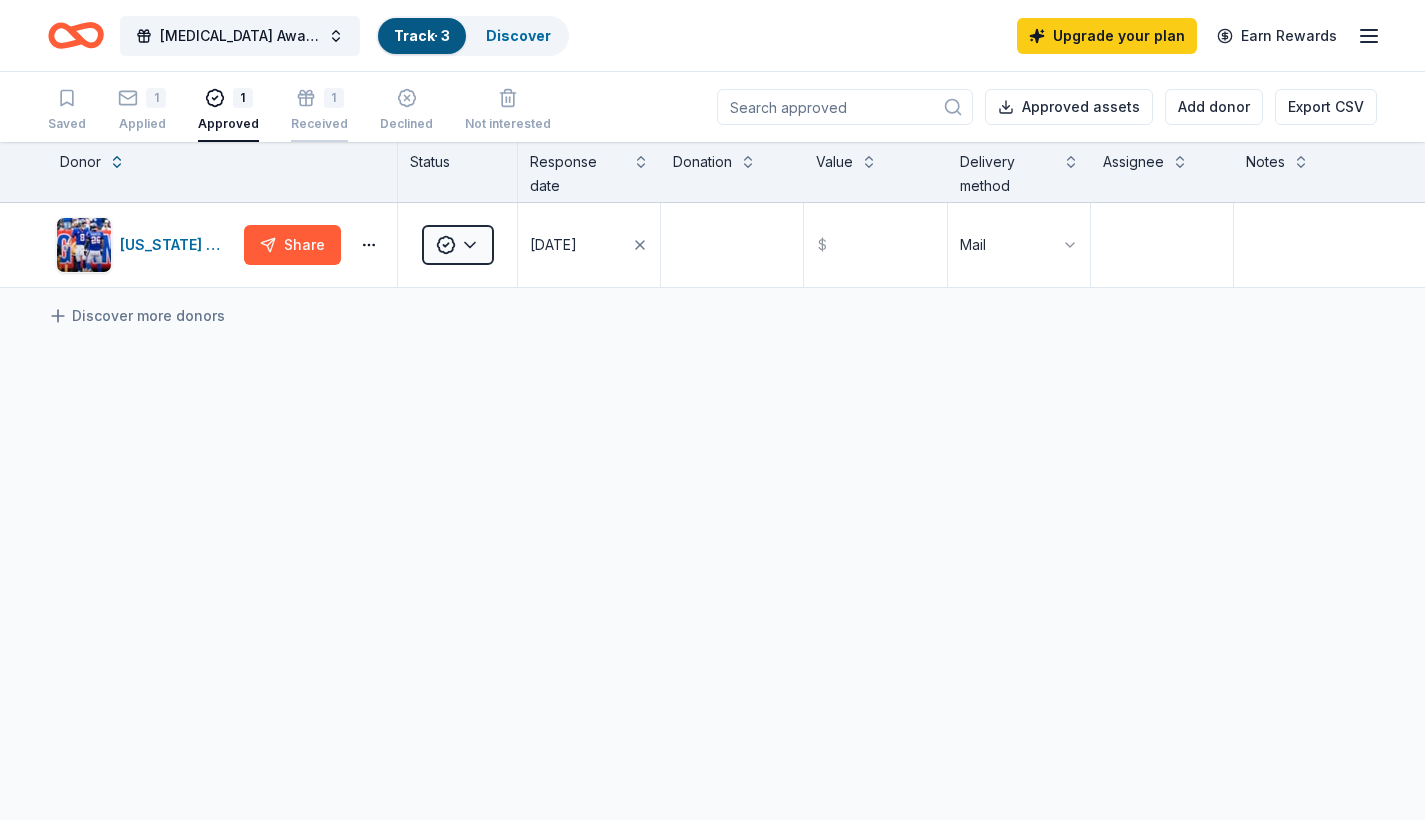click 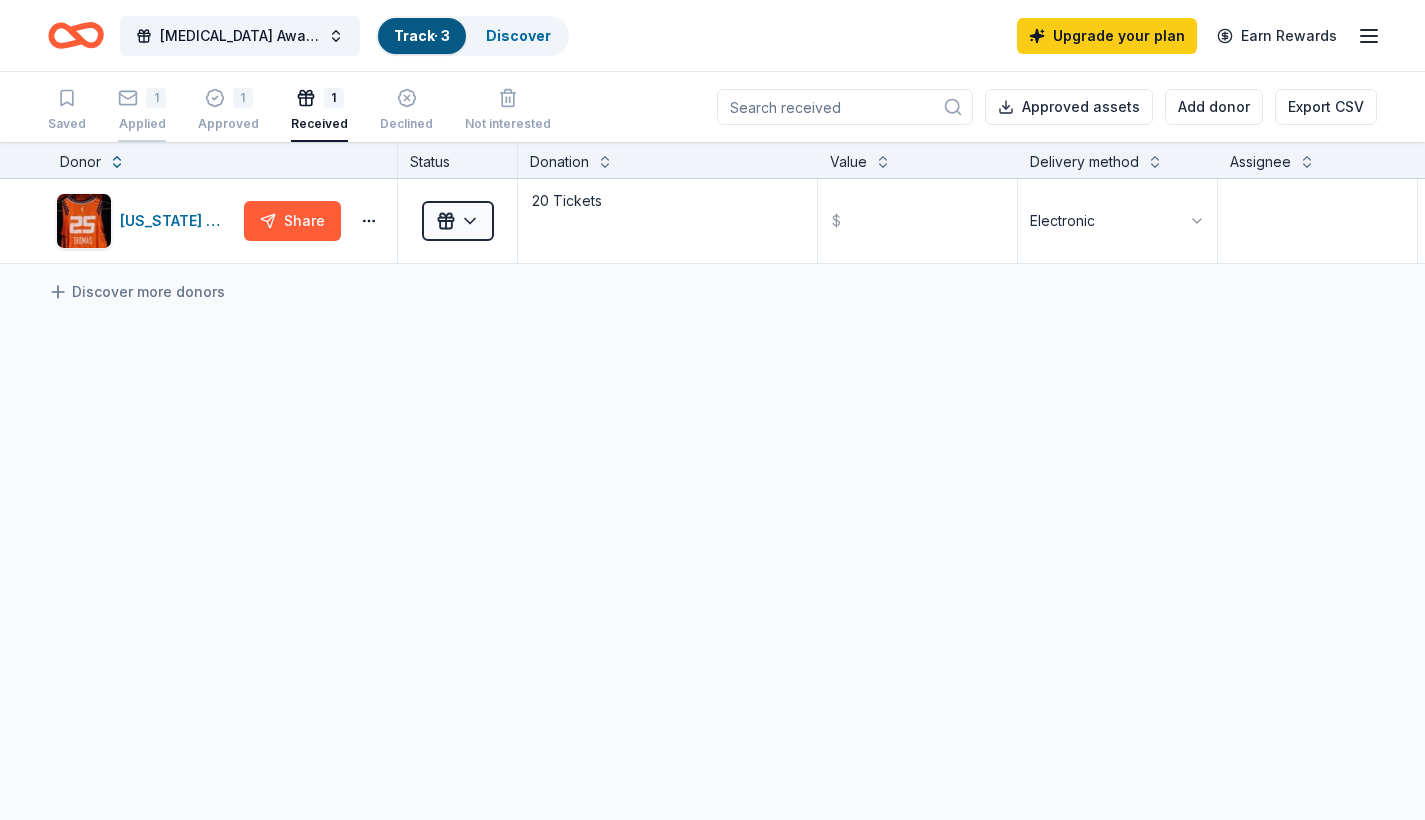 click 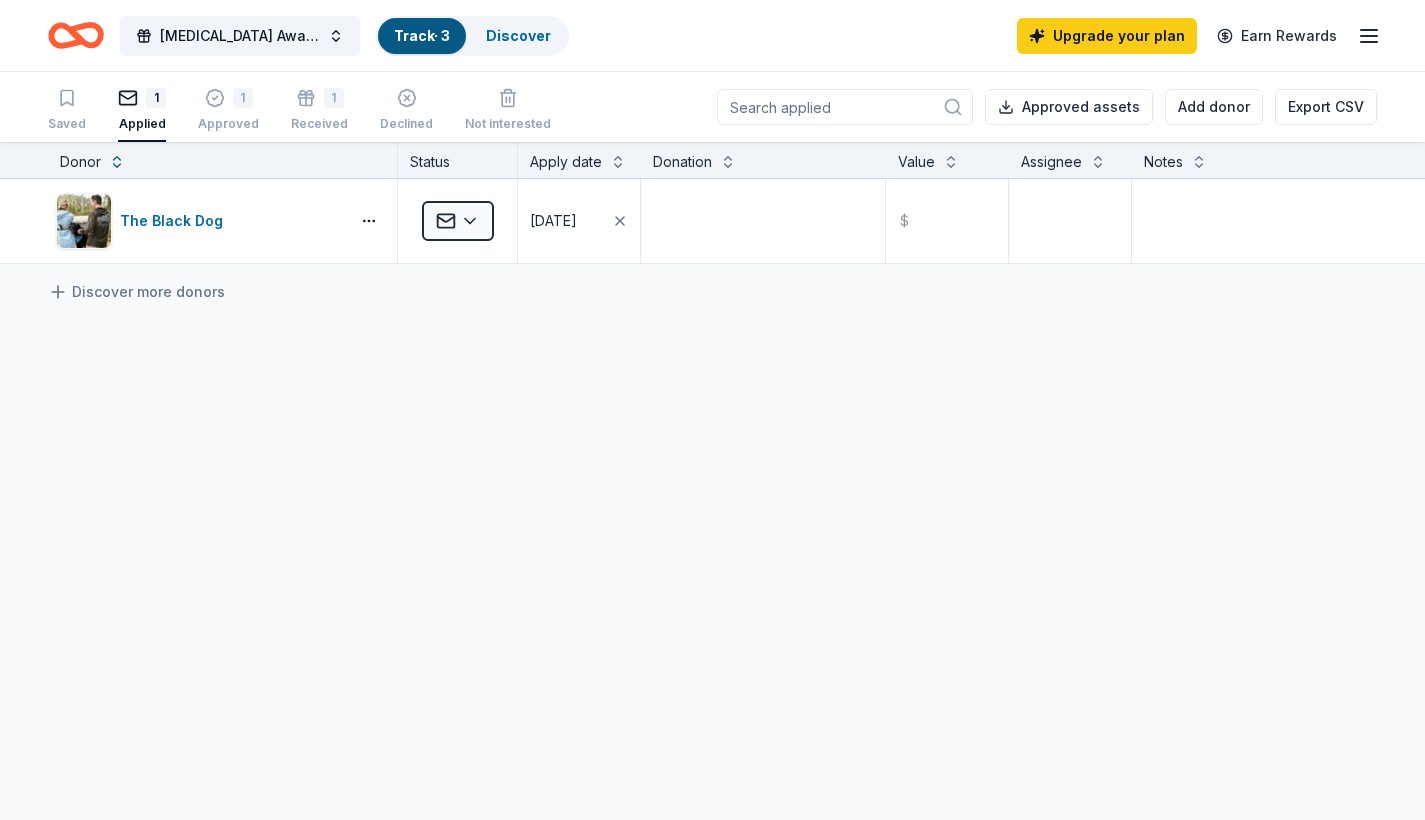 click 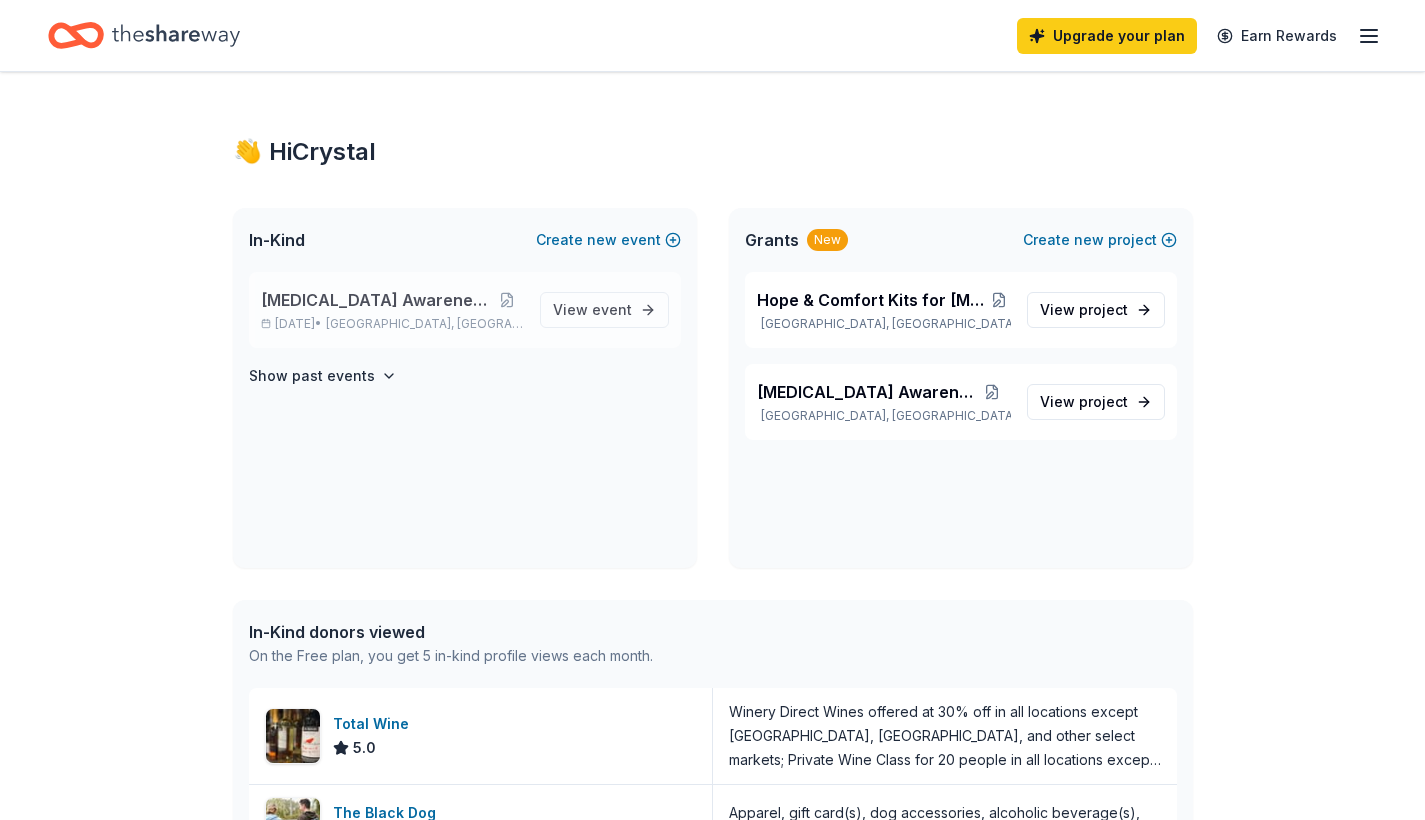 click on "[MEDICAL_DATA] Awareness Walk" at bounding box center (375, 300) 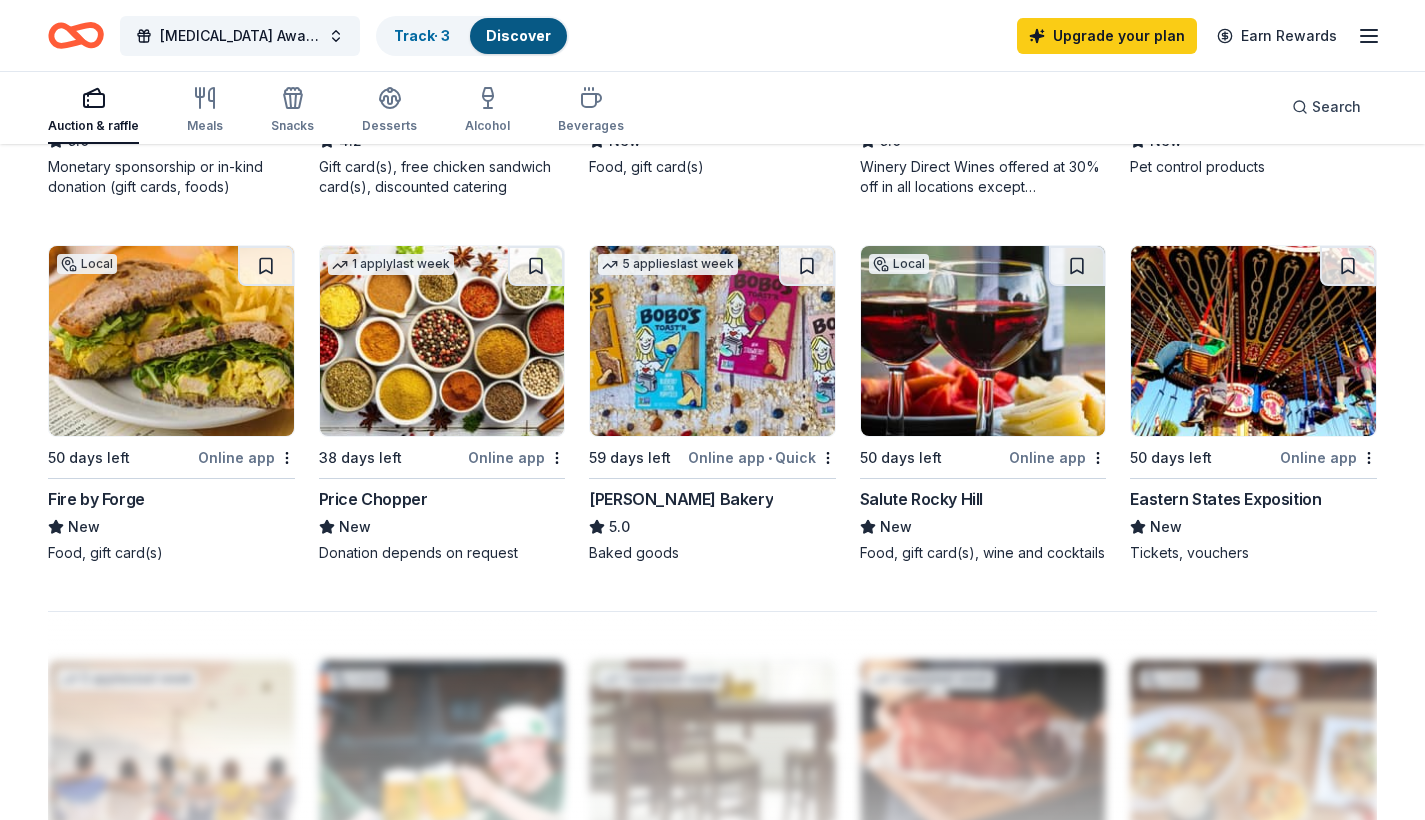 scroll, scrollTop: 1276, scrollLeft: 0, axis: vertical 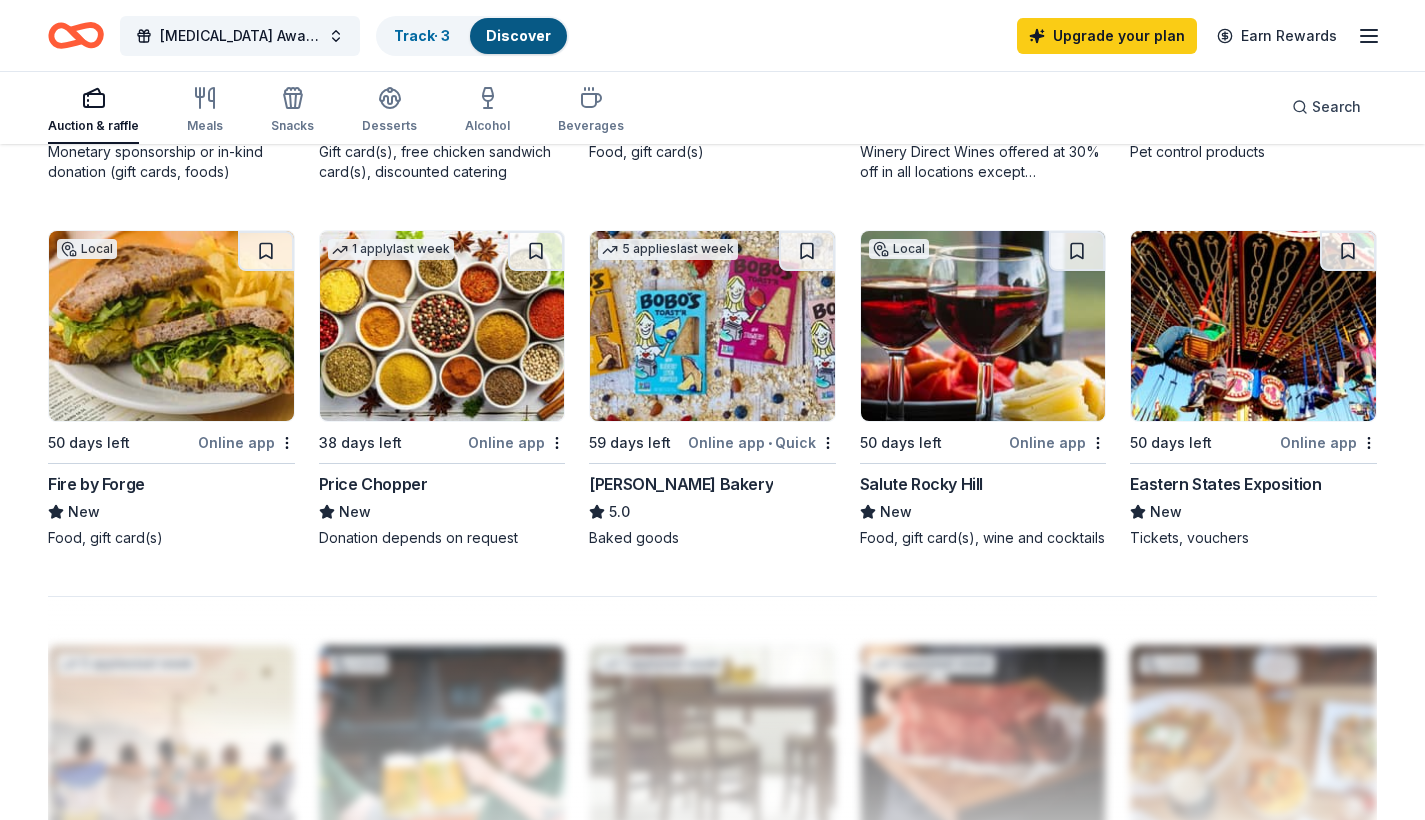 click on "50 days left" at bounding box center (1203, 442) 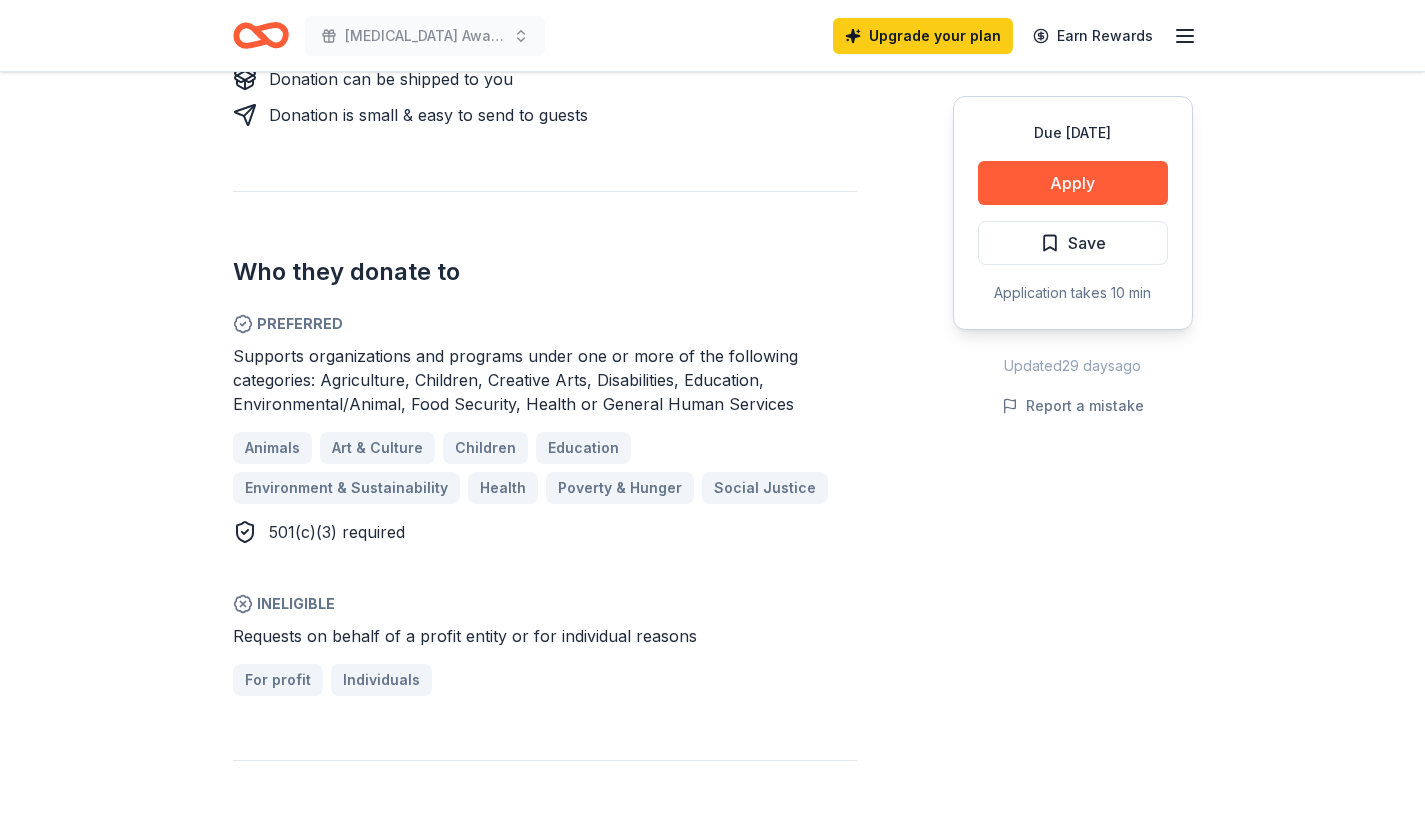 scroll, scrollTop: 1093, scrollLeft: 0, axis: vertical 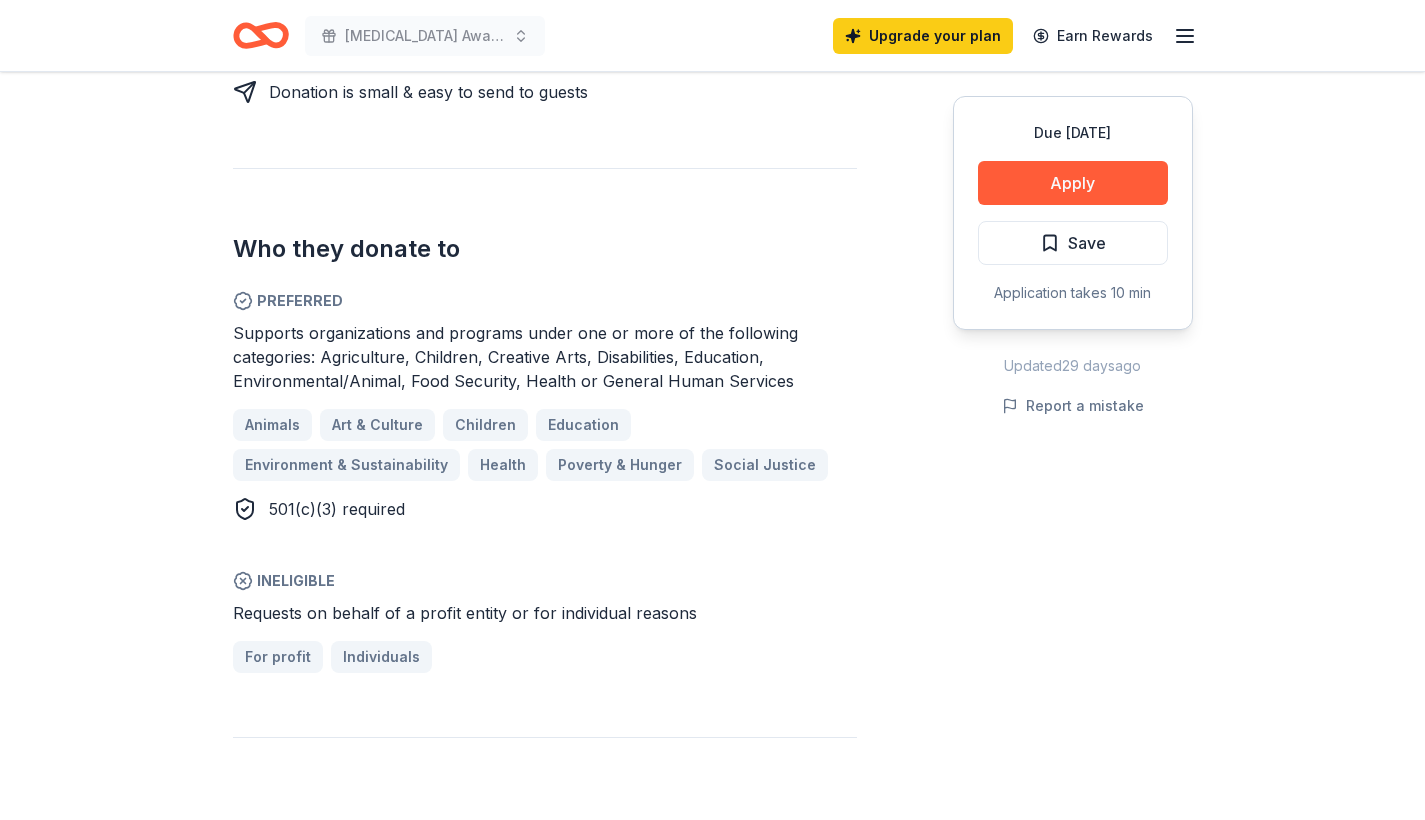 click 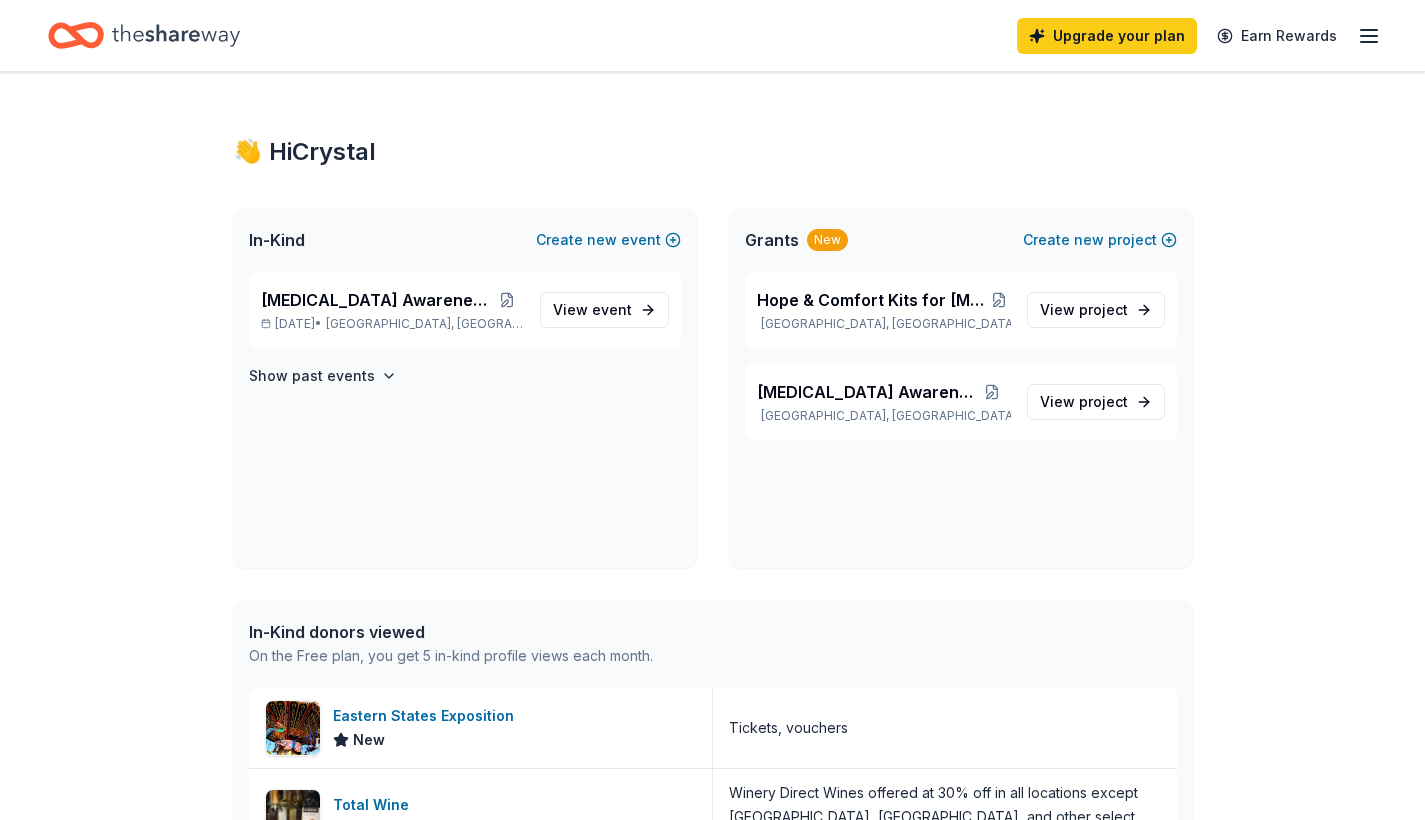 scroll, scrollTop: 0, scrollLeft: 0, axis: both 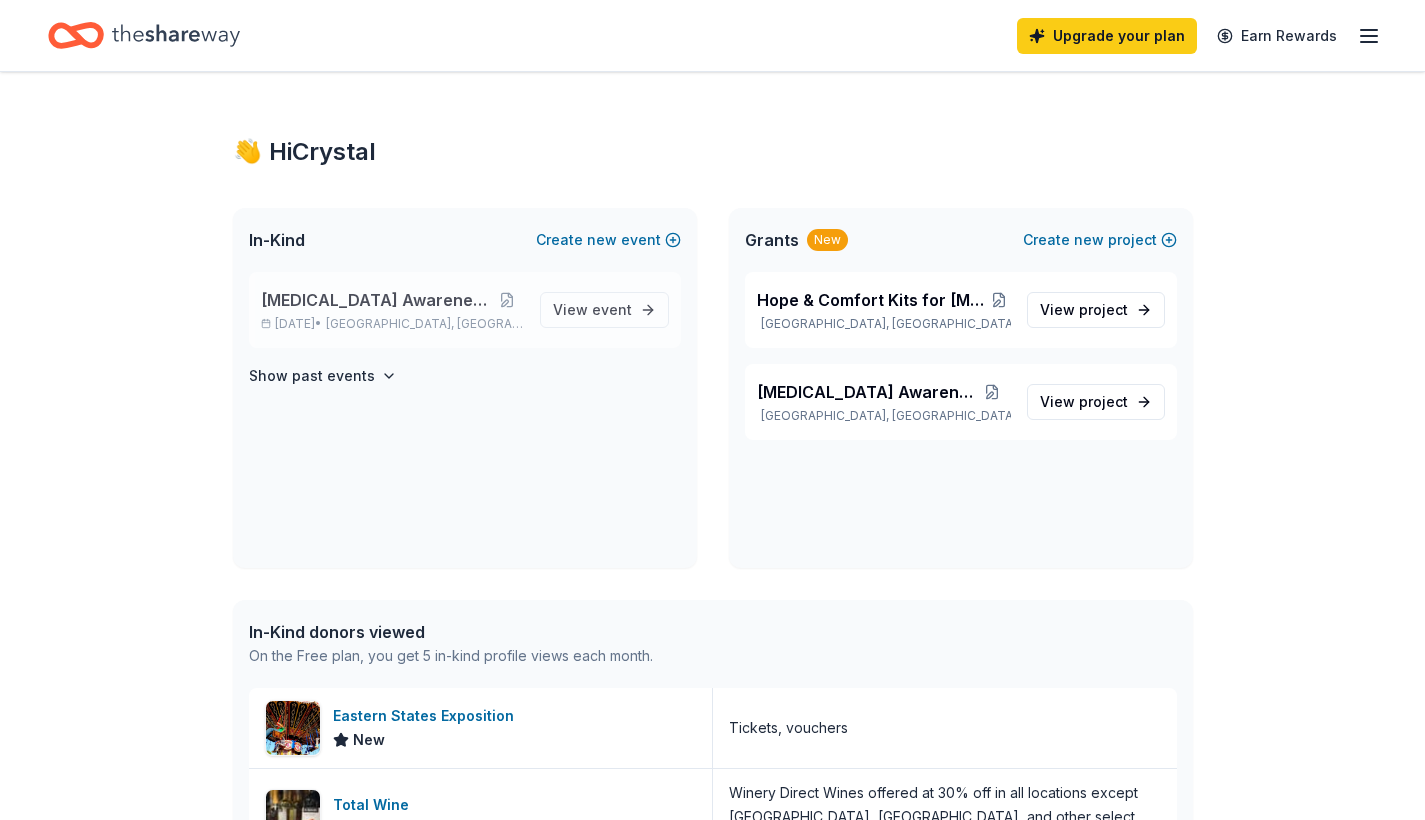click on "[MEDICAL_DATA] Awareness Walk" at bounding box center [375, 300] 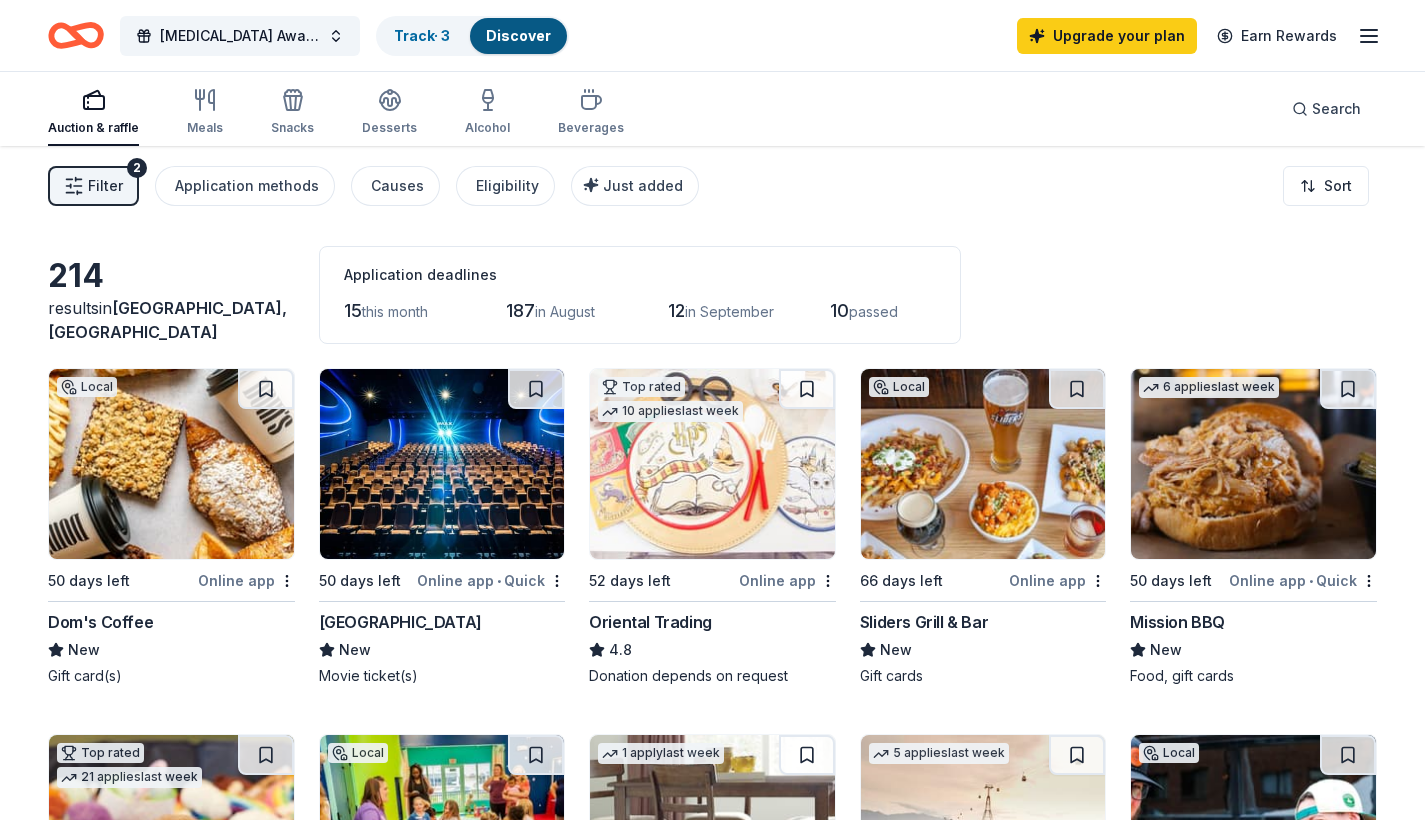 scroll, scrollTop: 0, scrollLeft: 0, axis: both 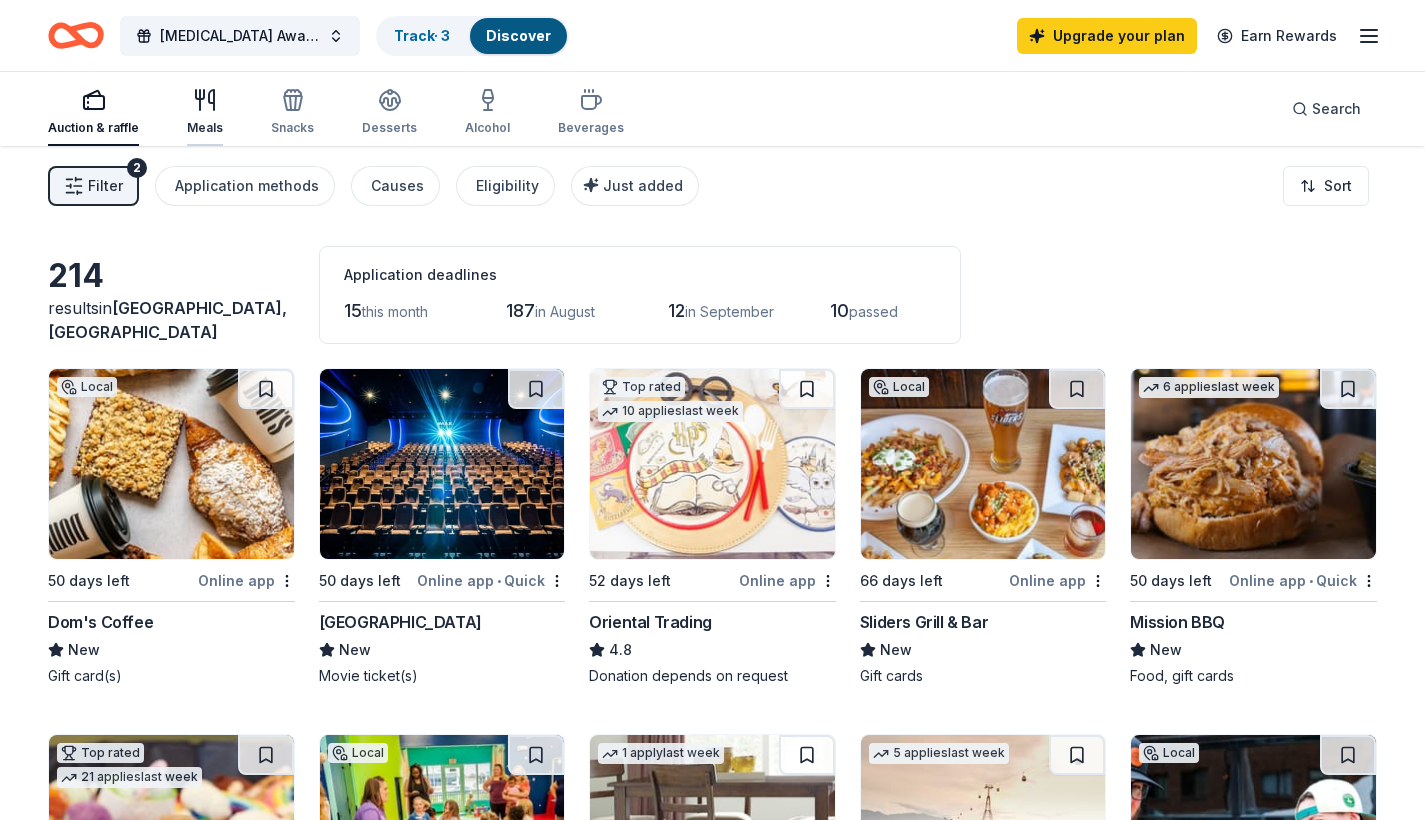 click at bounding box center [205, 100] 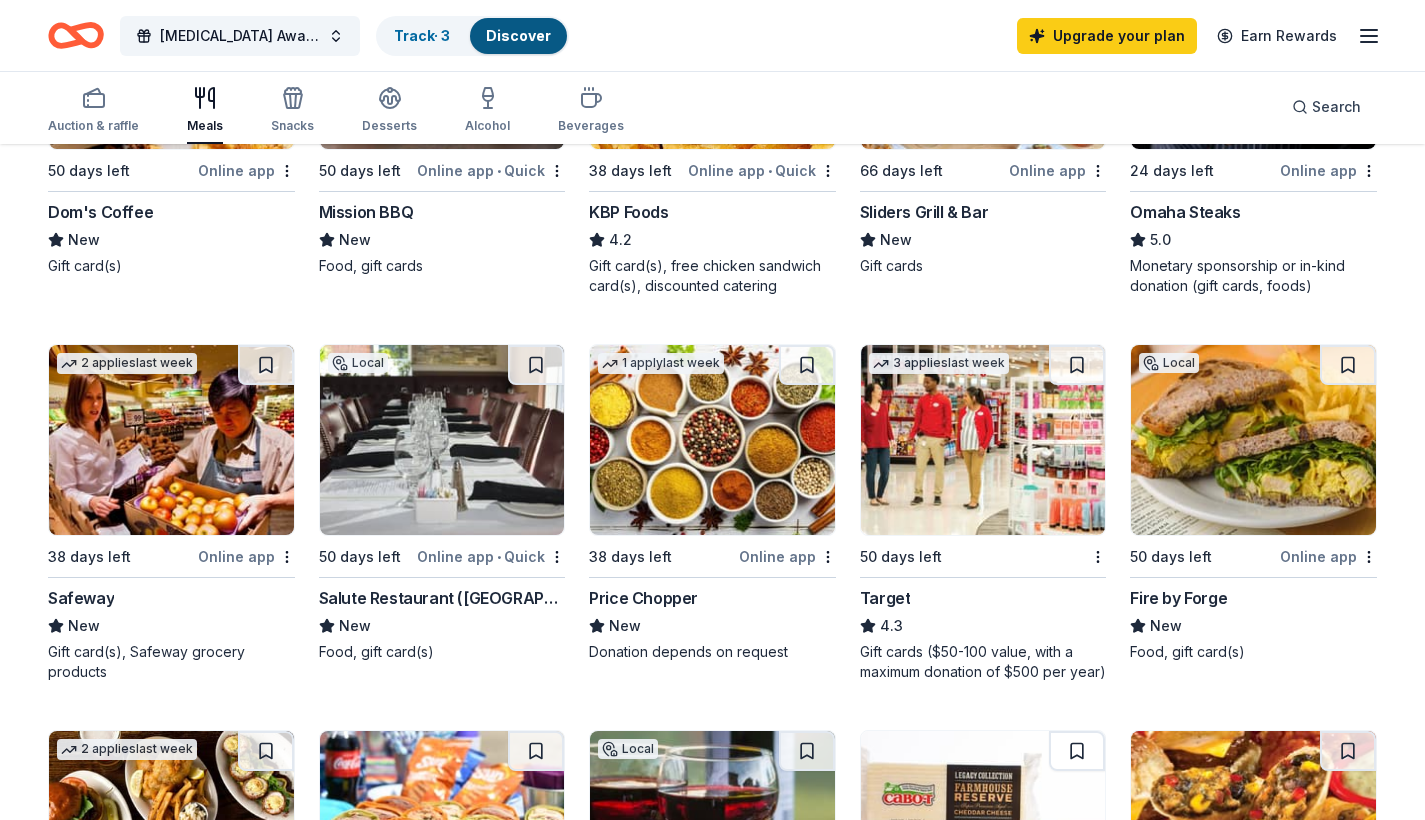 scroll, scrollTop: 417, scrollLeft: 0, axis: vertical 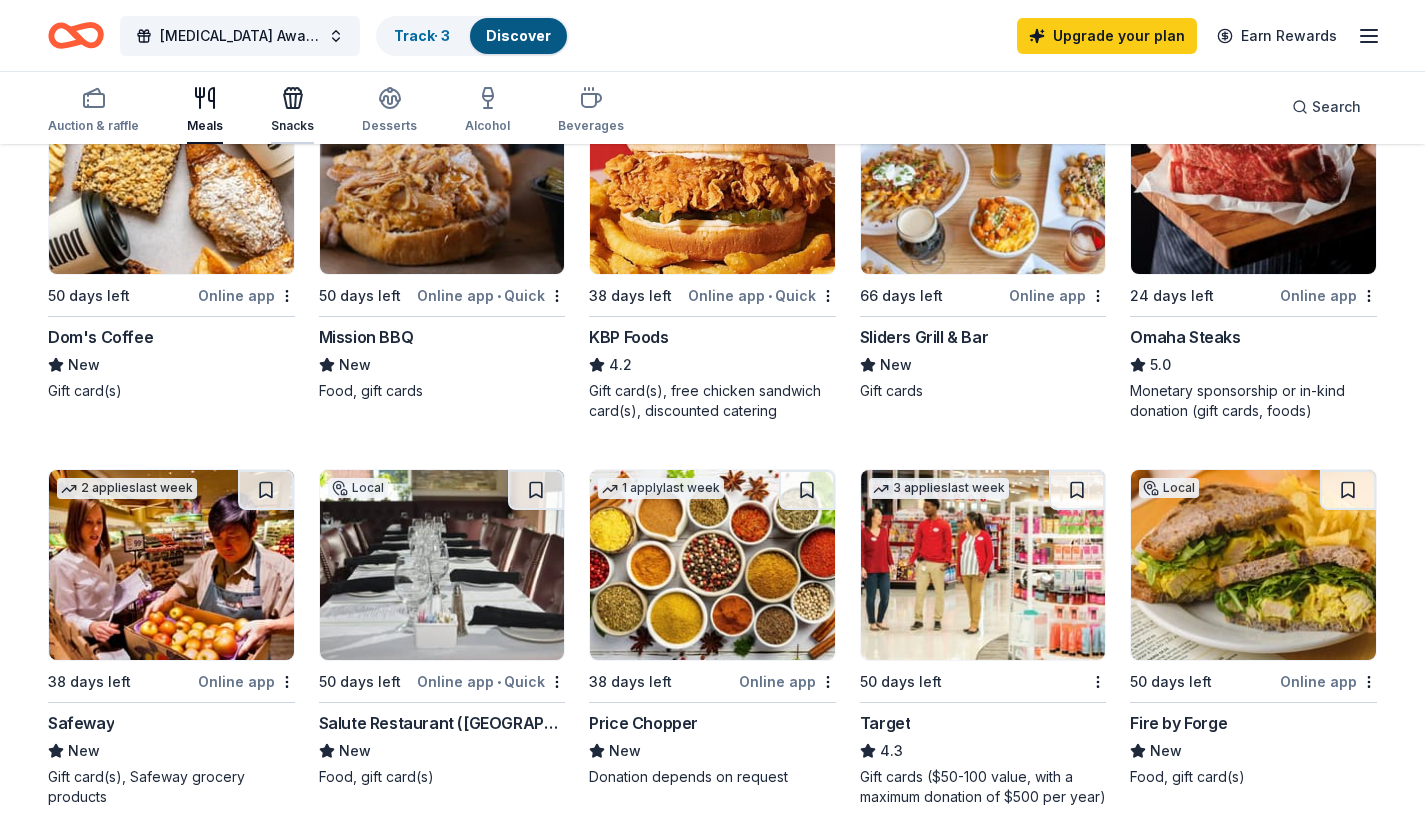 click 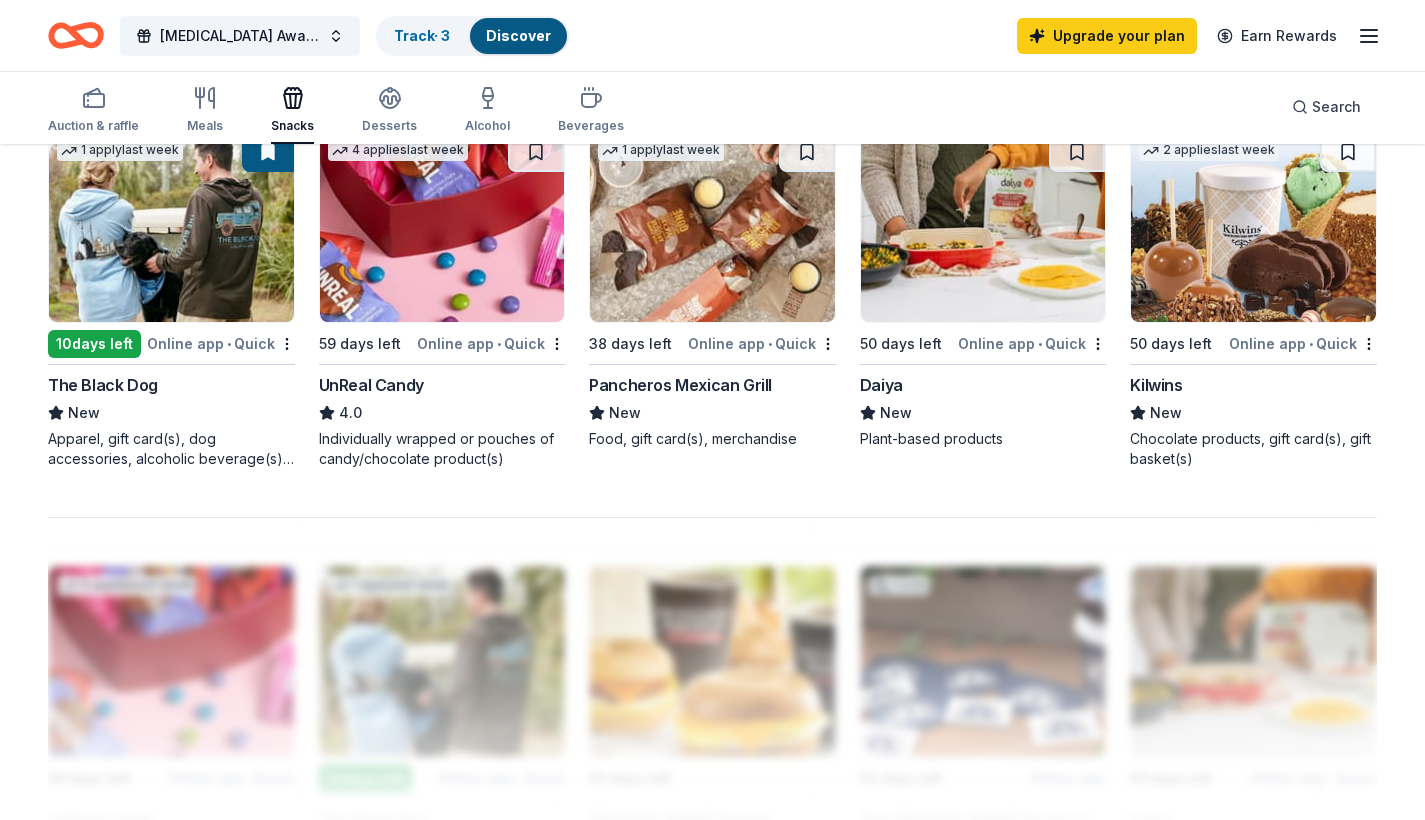 scroll, scrollTop: 1398, scrollLeft: 0, axis: vertical 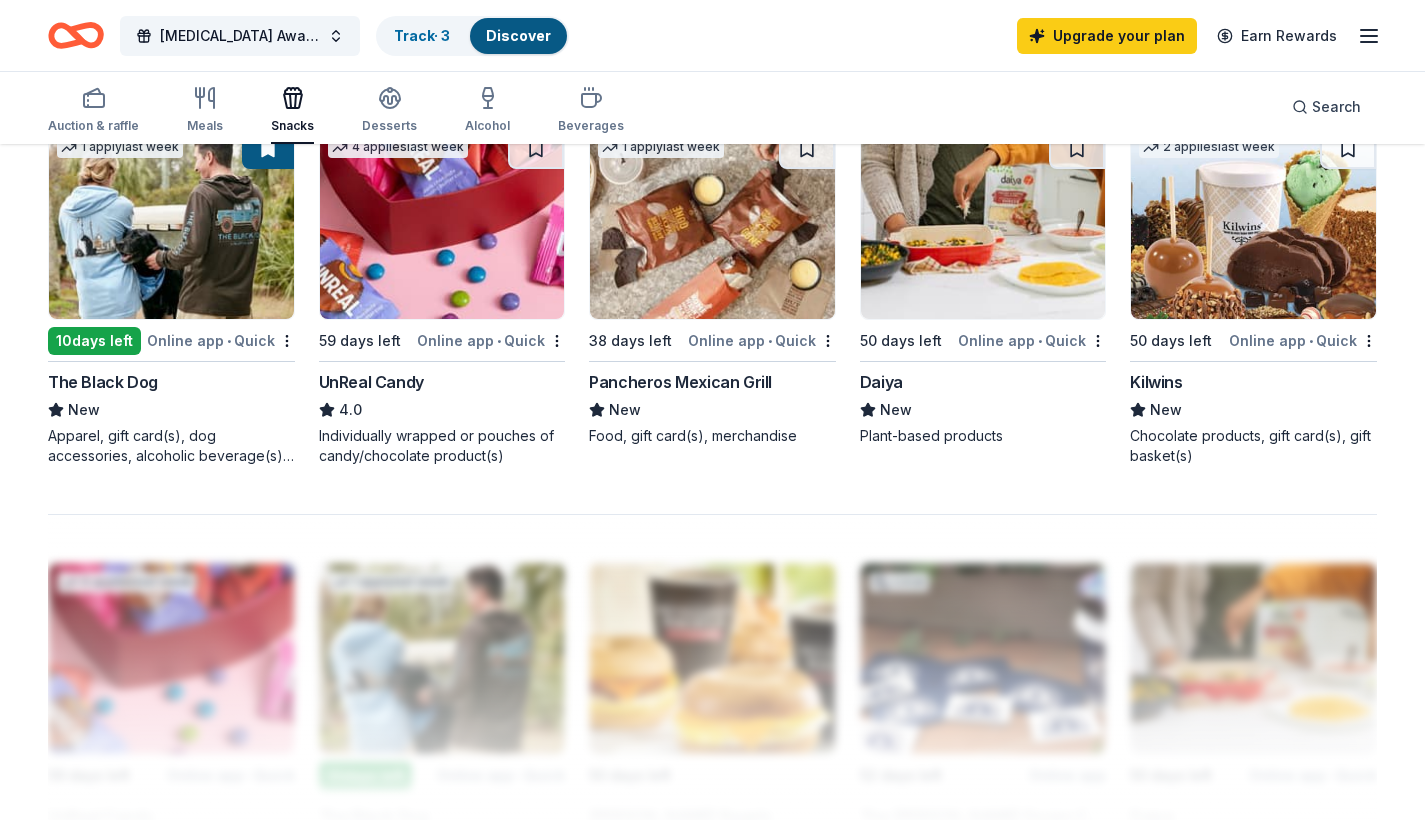 click at bounding box center [442, 224] 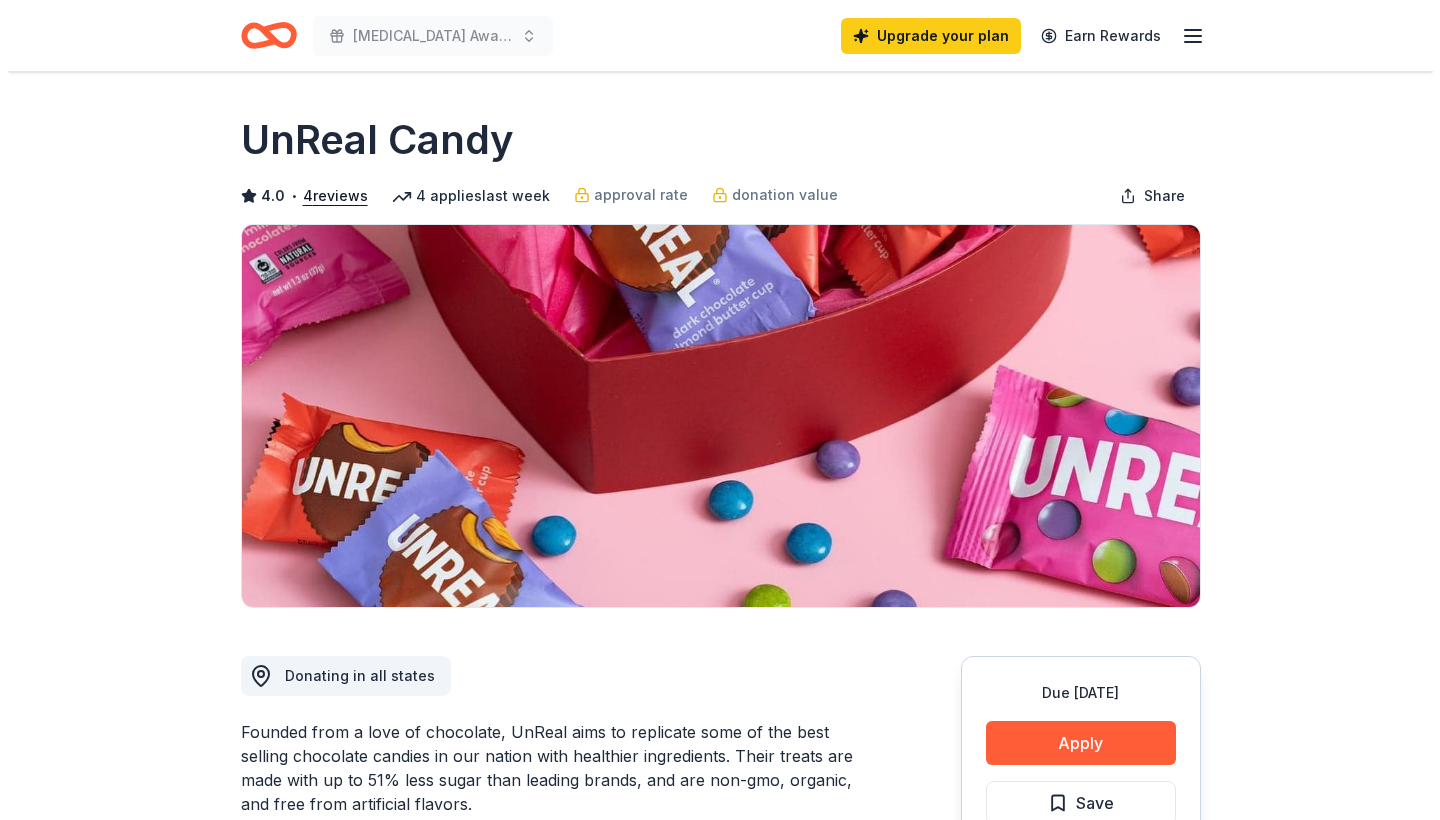 scroll, scrollTop: 0, scrollLeft: 0, axis: both 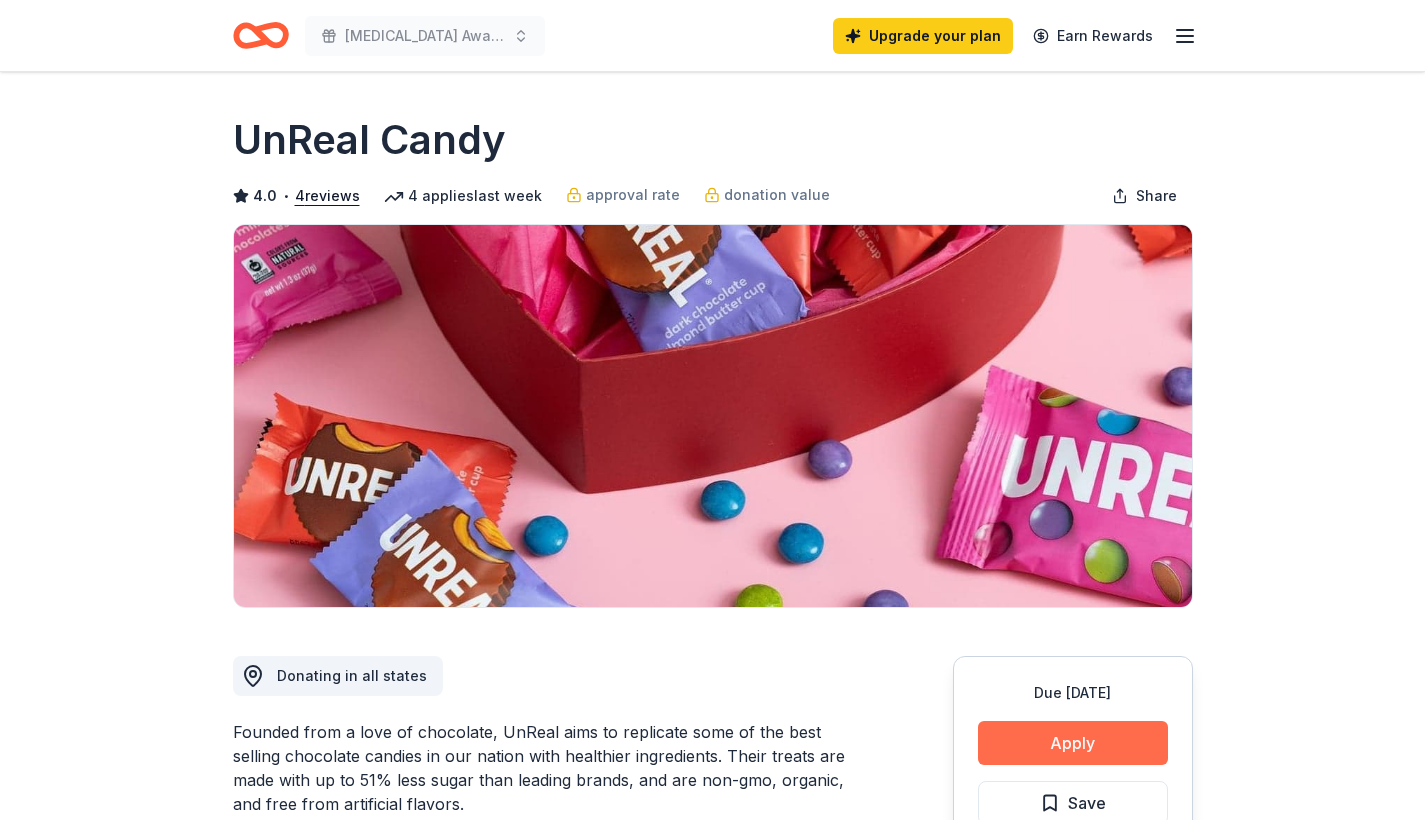 click on "Apply" at bounding box center [1073, 743] 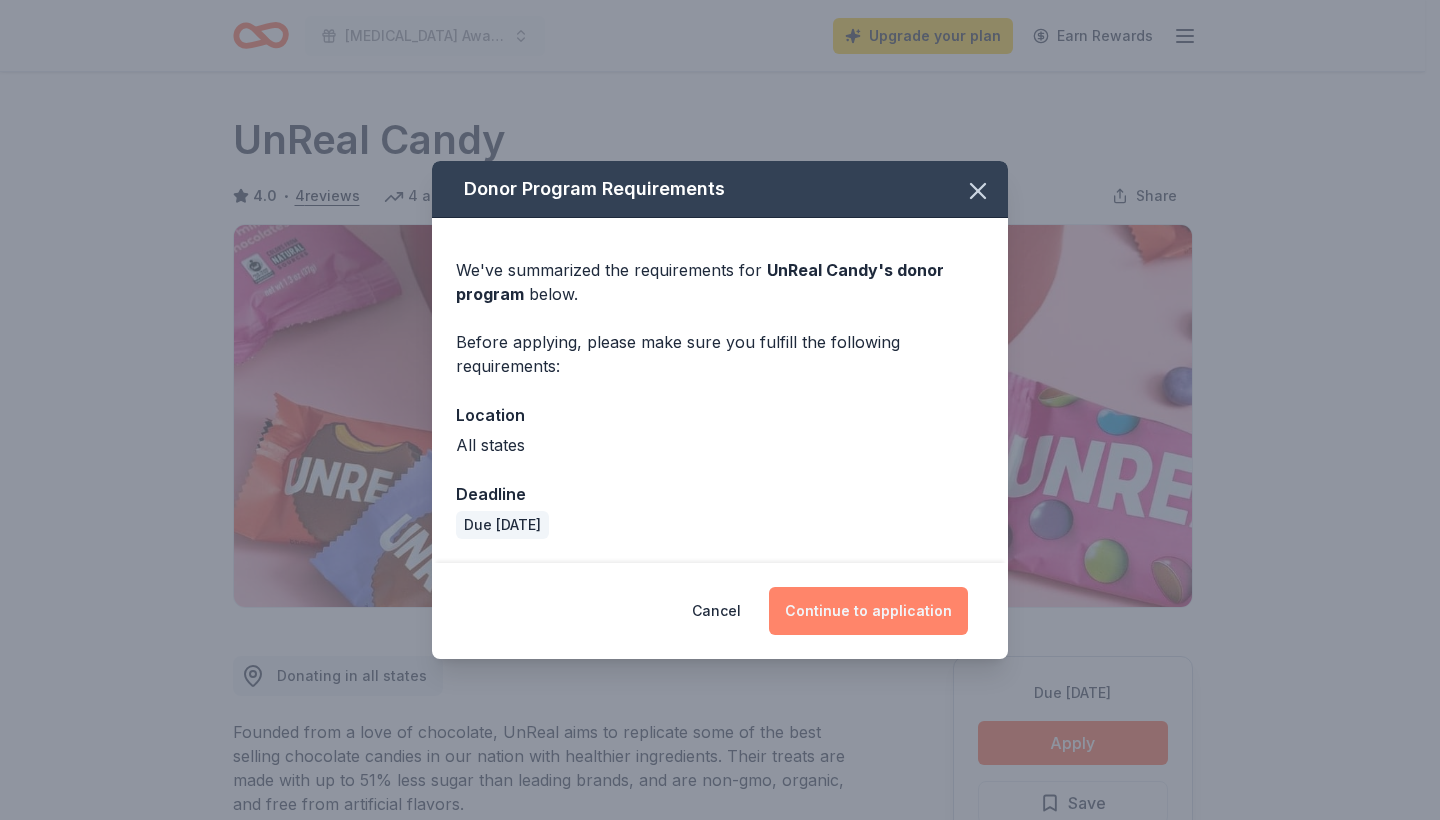 click on "Continue to application" at bounding box center (868, 611) 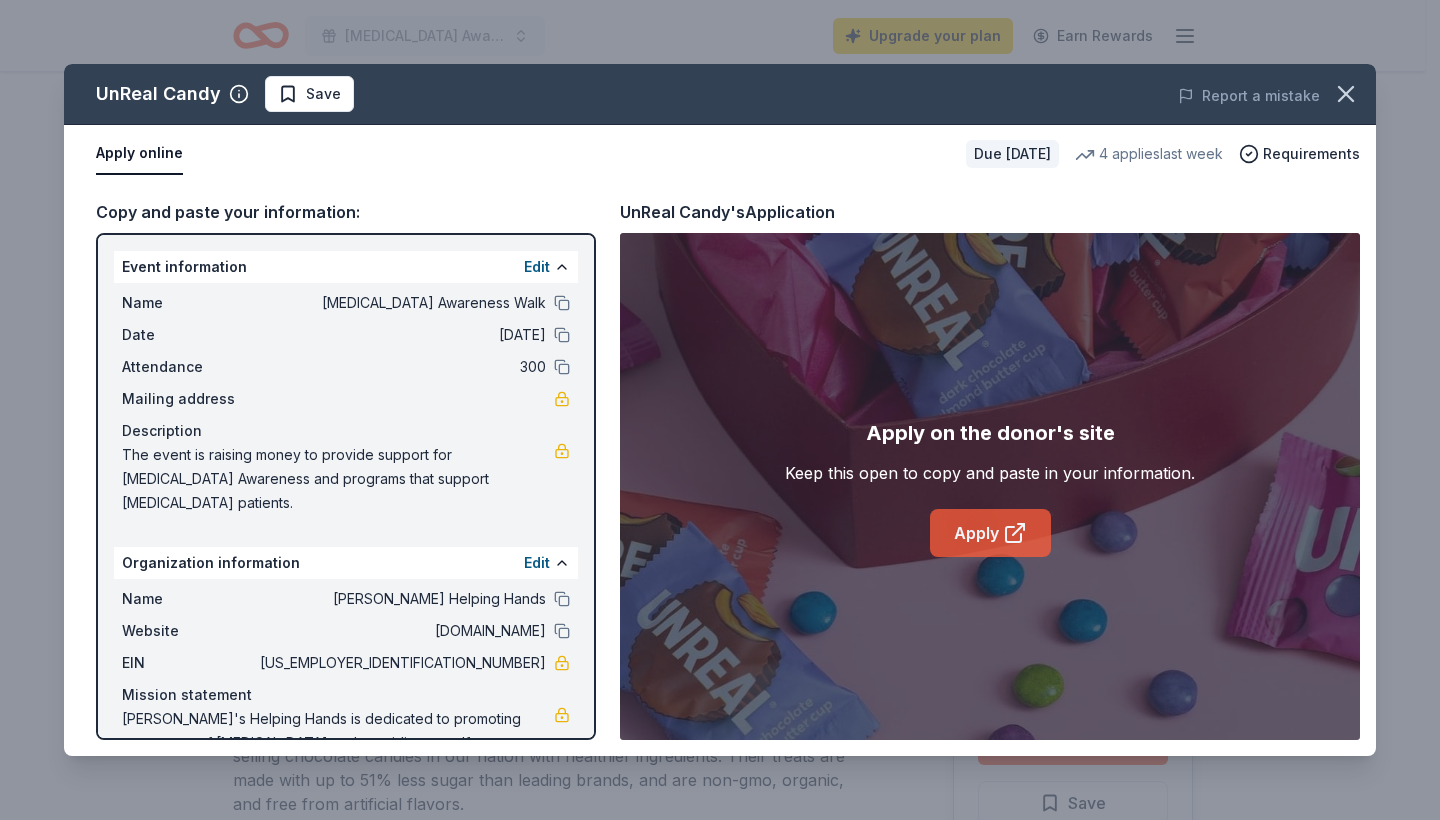 click on "Apply" at bounding box center [990, 533] 